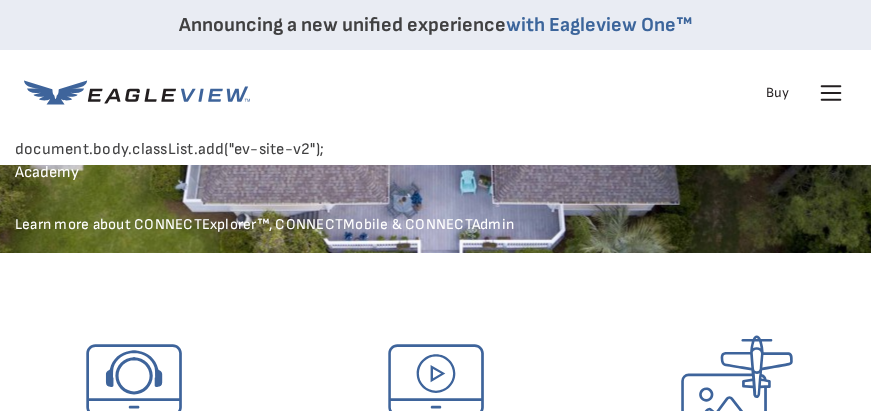 scroll, scrollTop: 2350, scrollLeft: 0, axis: vertical 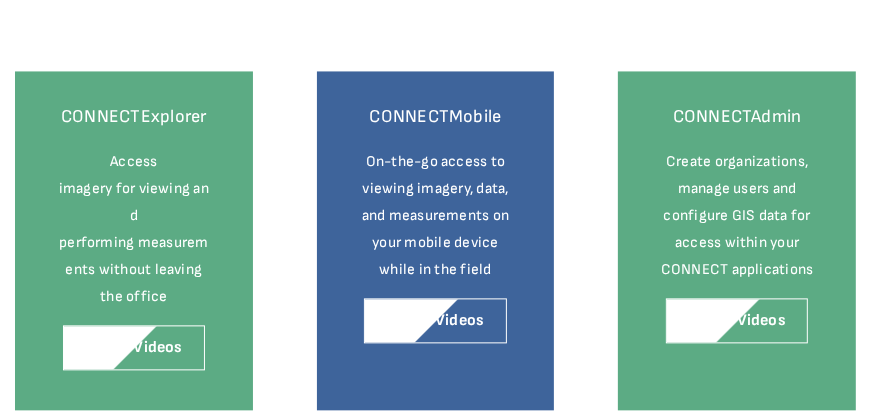 click on "Watch Videos" at bounding box center [134, 347] 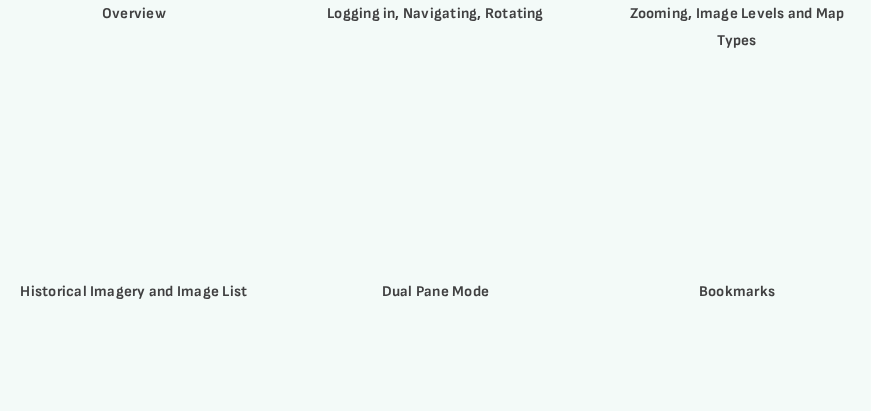 scroll, scrollTop: 3193, scrollLeft: 0, axis: vertical 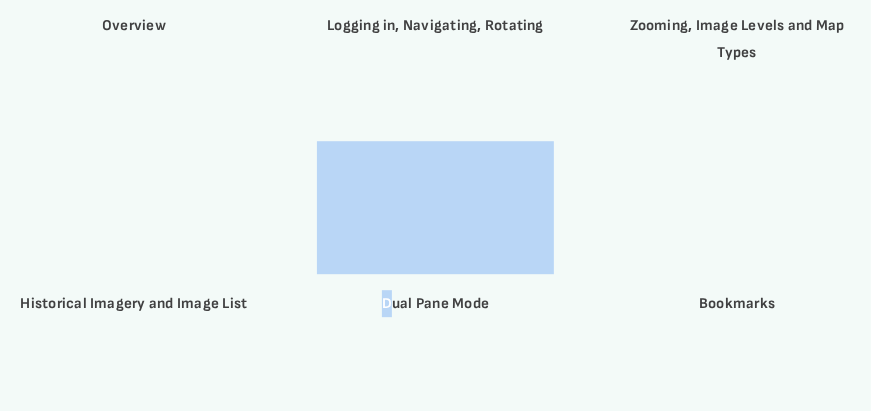 drag, startPoint x: 393, startPoint y: 250, endPoint x: 380, endPoint y: 196, distance: 55.542778 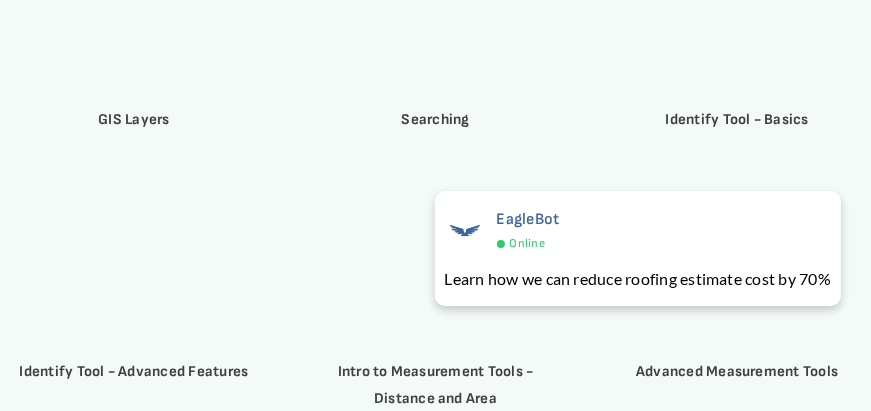 scroll, scrollTop: 3693, scrollLeft: 0, axis: vertical 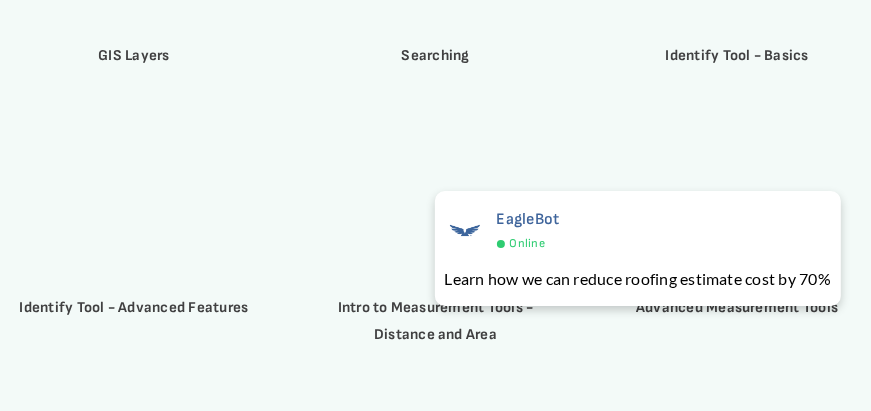 click on "Identify Tool - Advanced Features
Intro to Measurement Tools - Distance and Area
Advanced Measurement Tools" at bounding box center (435, 253) 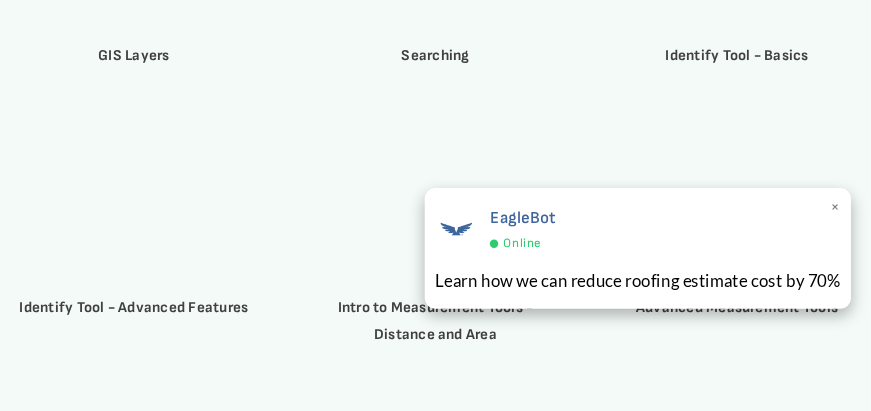 click on "×" at bounding box center [835, 209] 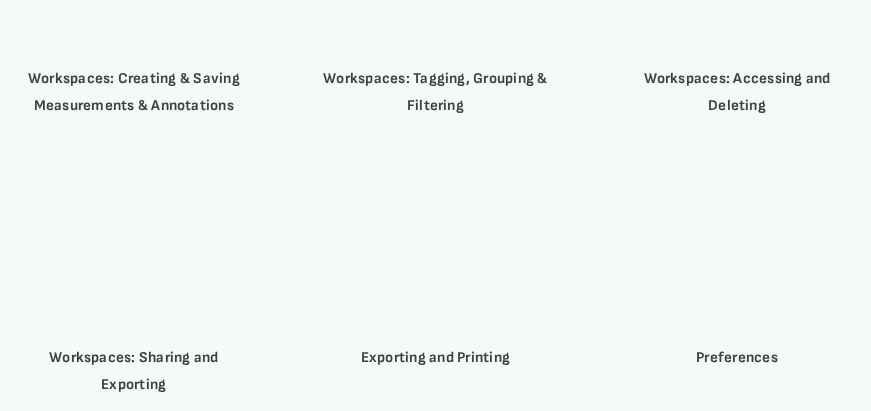 scroll, scrollTop: 4393, scrollLeft: 0, axis: vertical 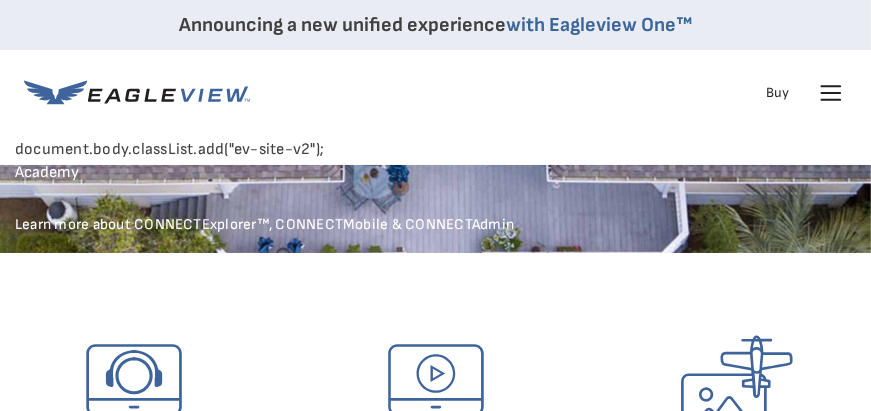 click 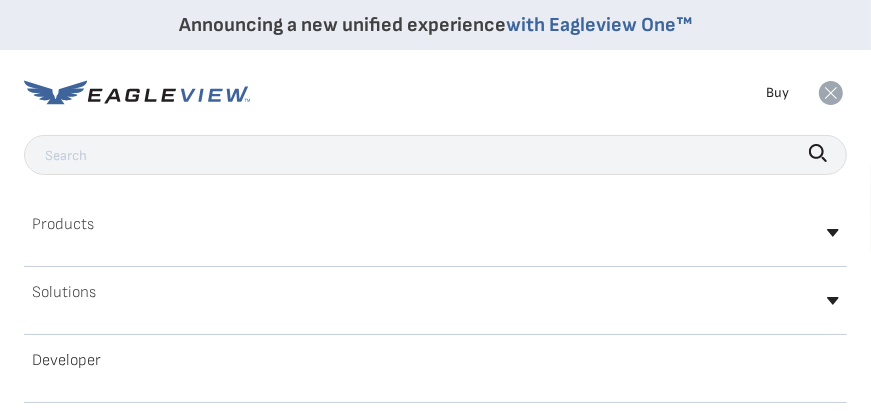 click on "Products" at bounding box center [63, 225] 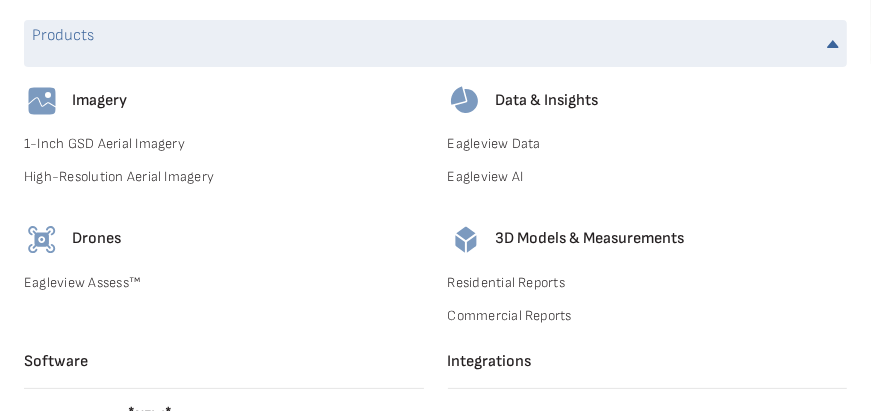 scroll, scrollTop: 200, scrollLeft: 0, axis: vertical 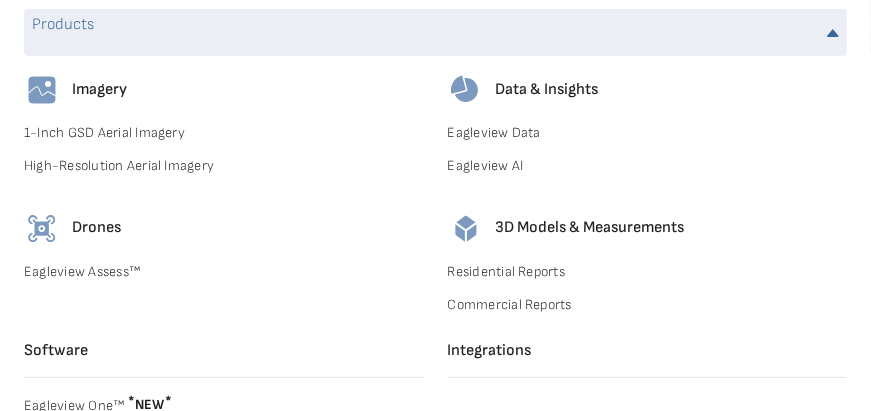 click on "High-Resolution Aerial Imagery" at bounding box center [224, 165] 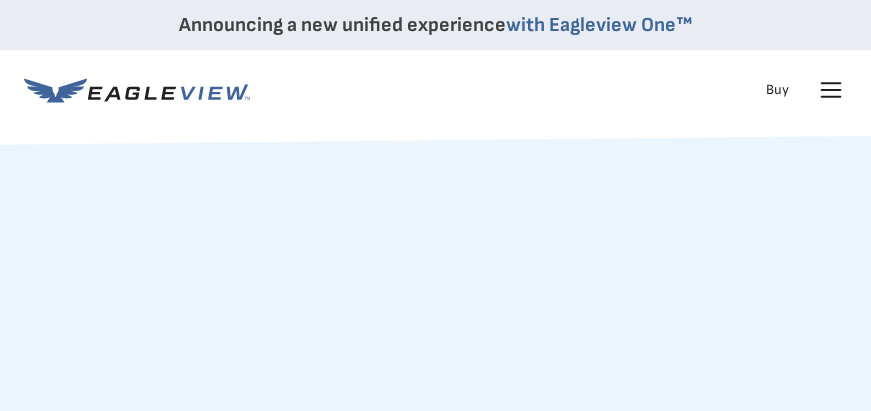 scroll, scrollTop: 200, scrollLeft: 0, axis: vertical 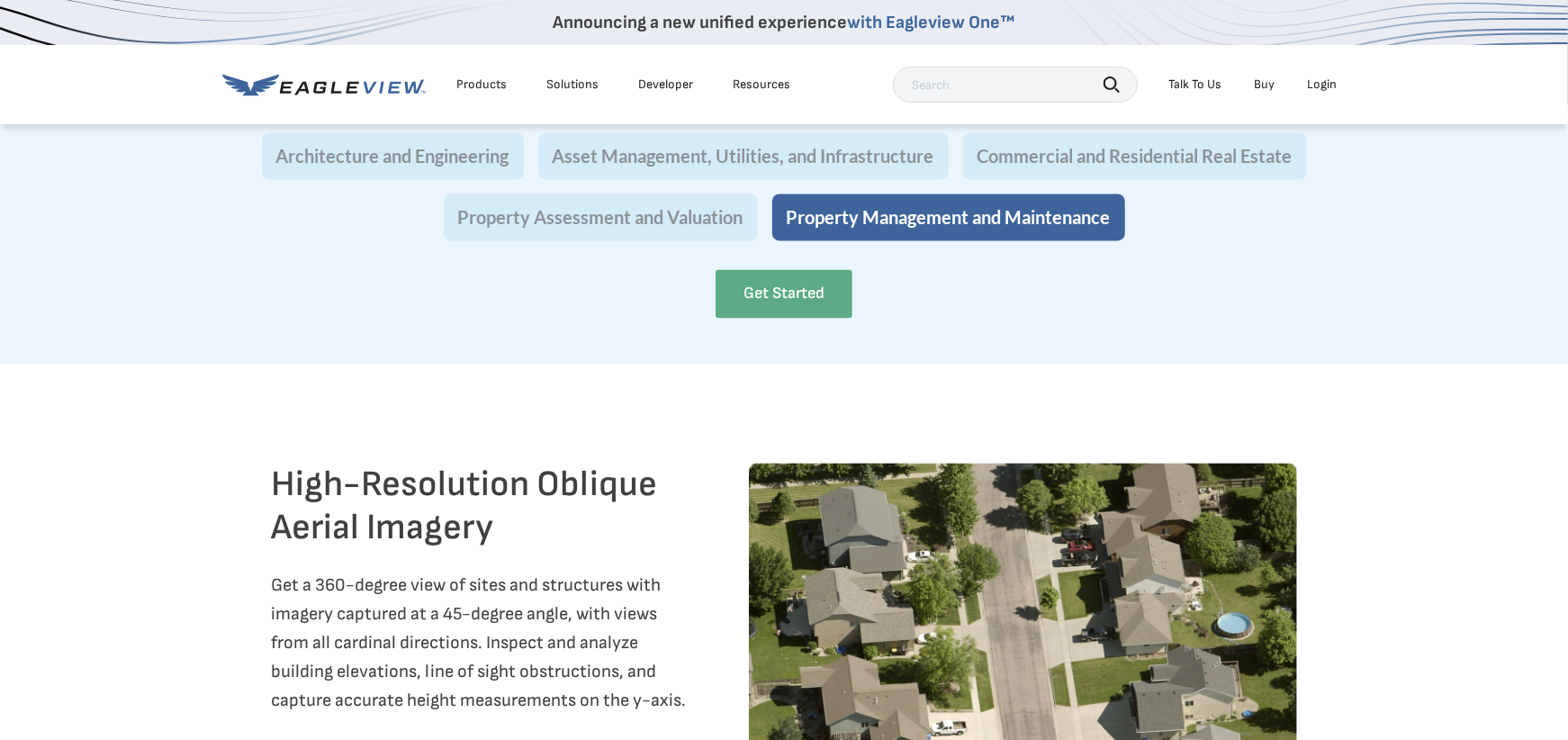 drag, startPoint x: 747, startPoint y: 2, endPoint x: 253, endPoint y: 420, distance: 647.1167 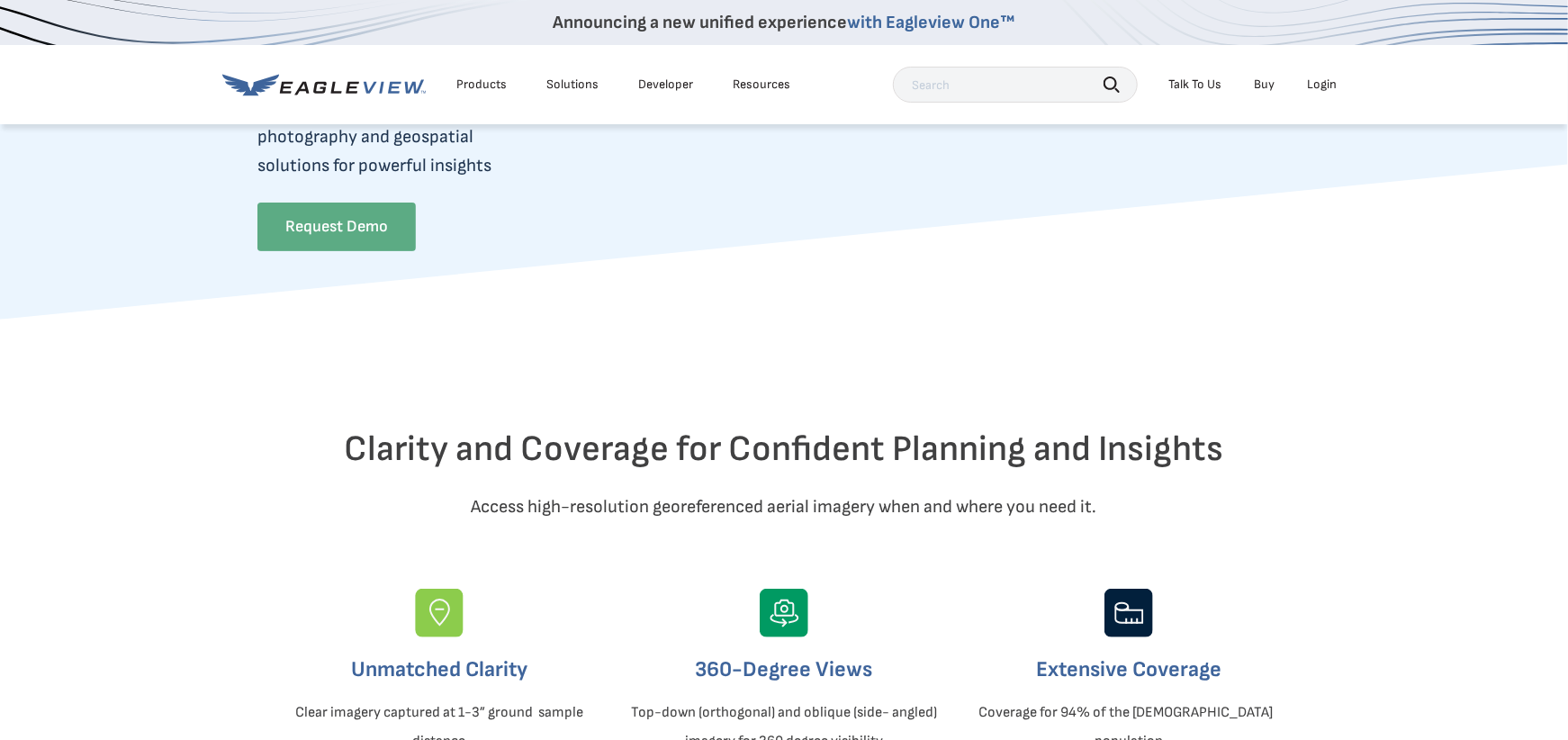 scroll, scrollTop: 0, scrollLeft: 0, axis: both 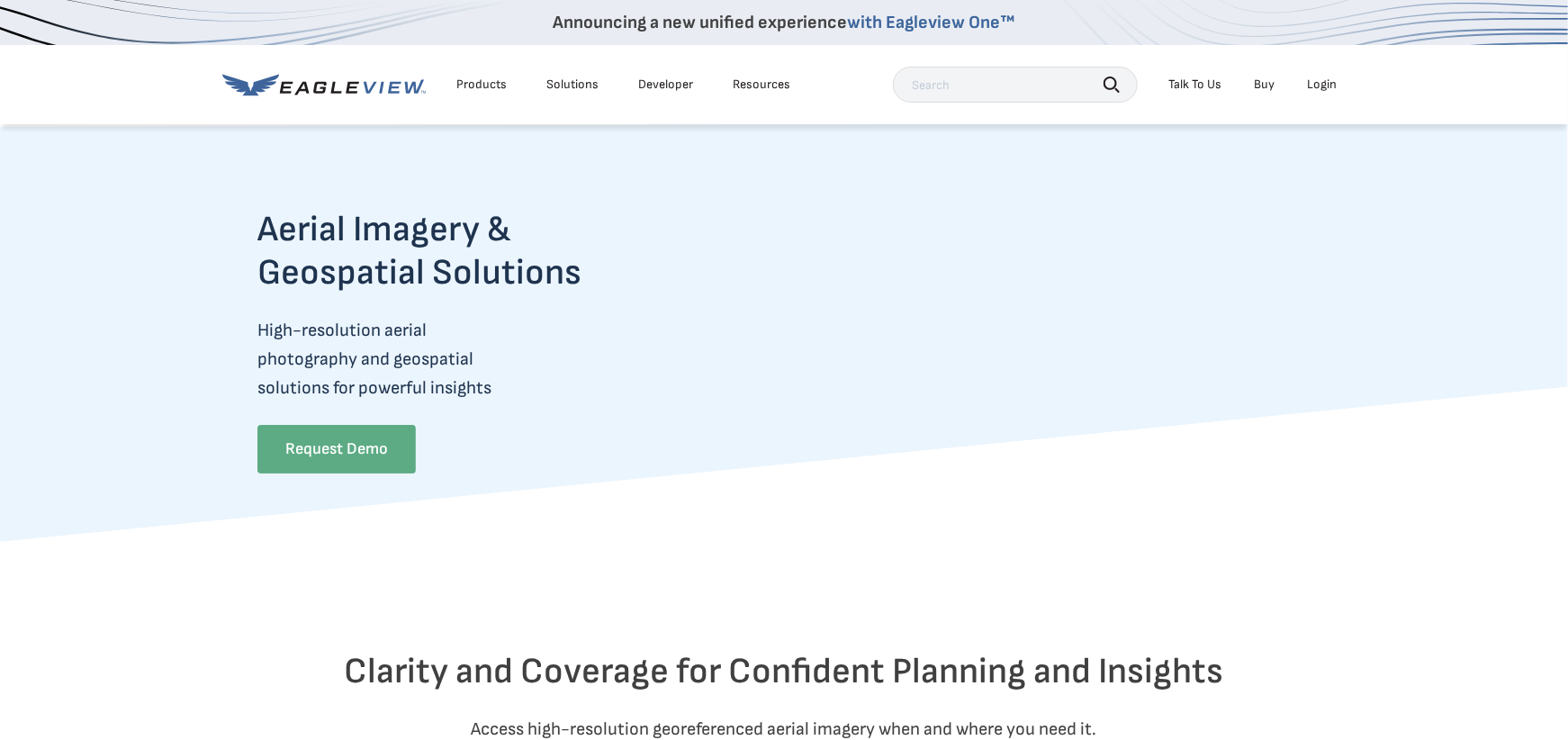 click on "Login" at bounding box center [1321, 85] 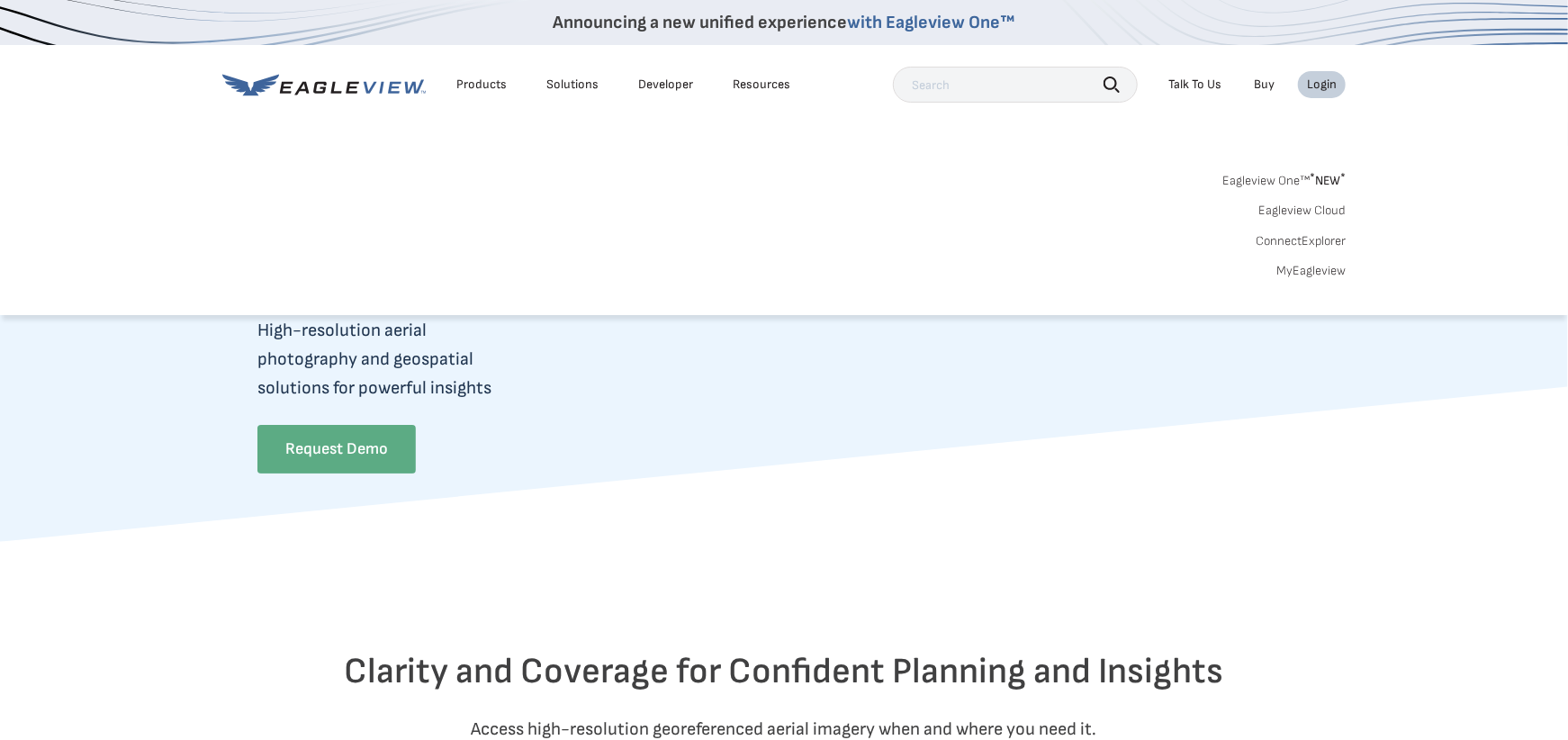 click on "* NEW *" at bounding box center (1328, 180) 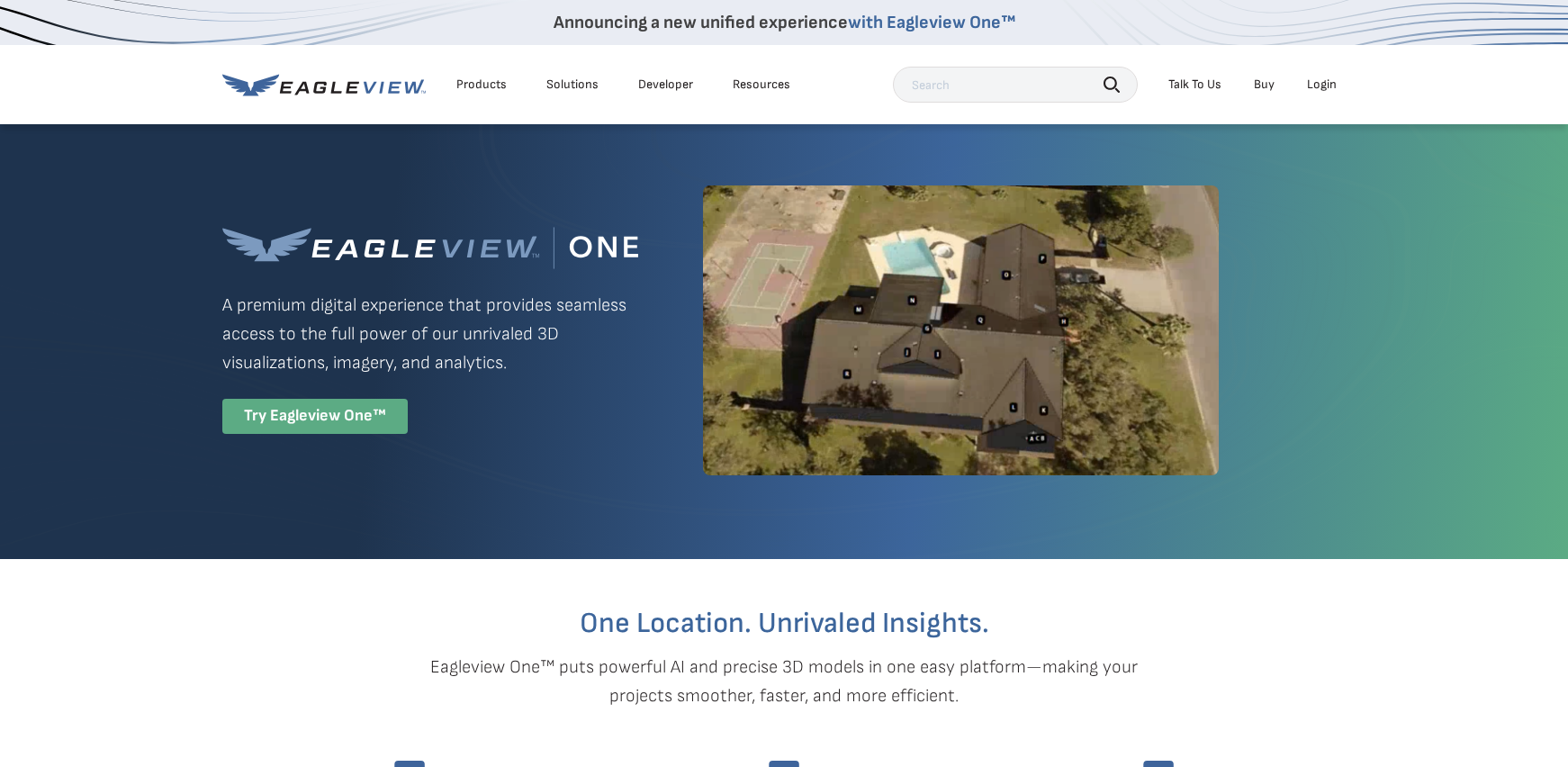 scroll, scrollTop: 0, scrollLeft: 0, axis: both 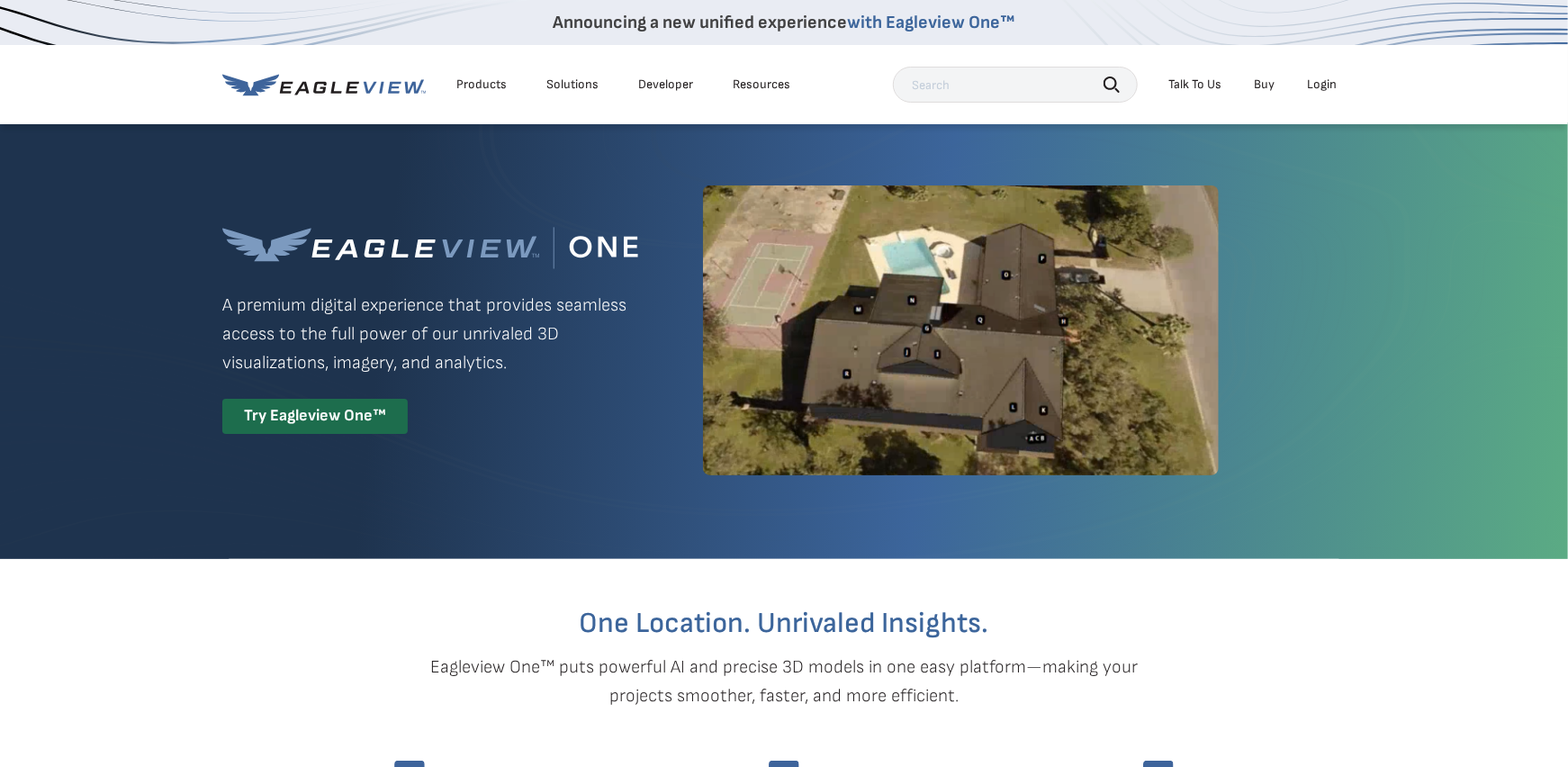 click on "Try Eagleview One™" at bounding box center (315, 416) 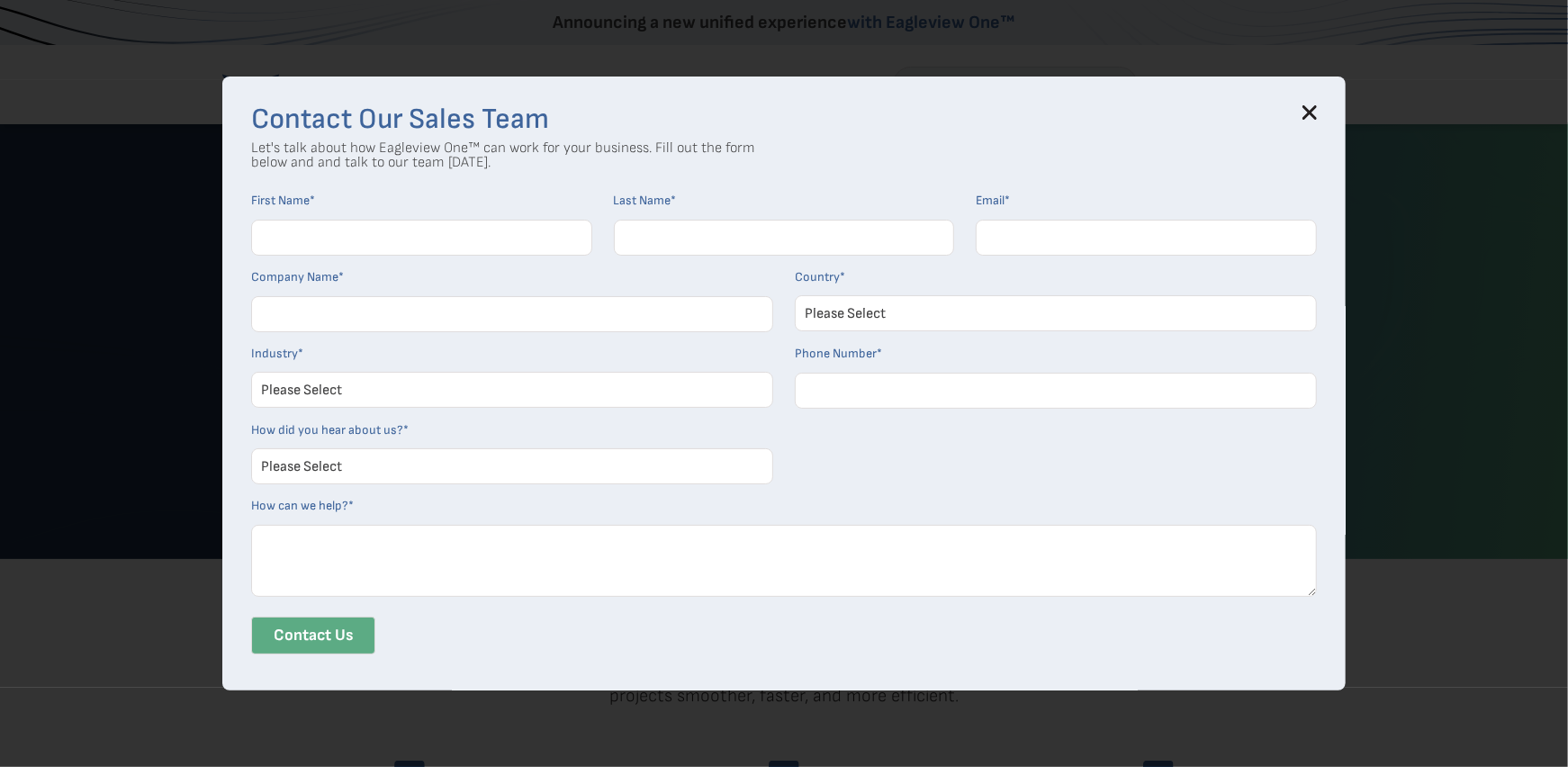 click on "First Name *" at bounding box center (421, 238) 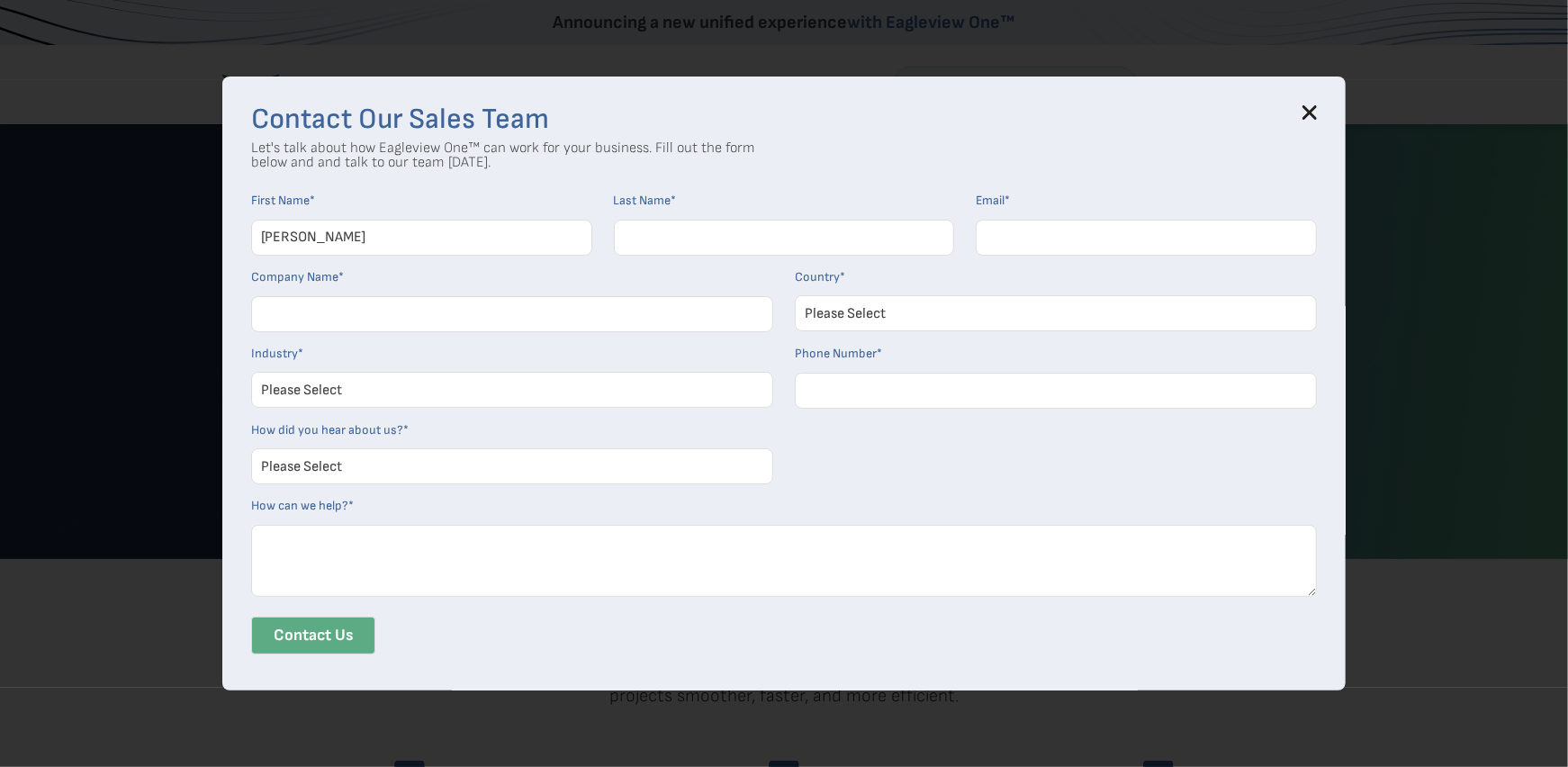 type on "chad" 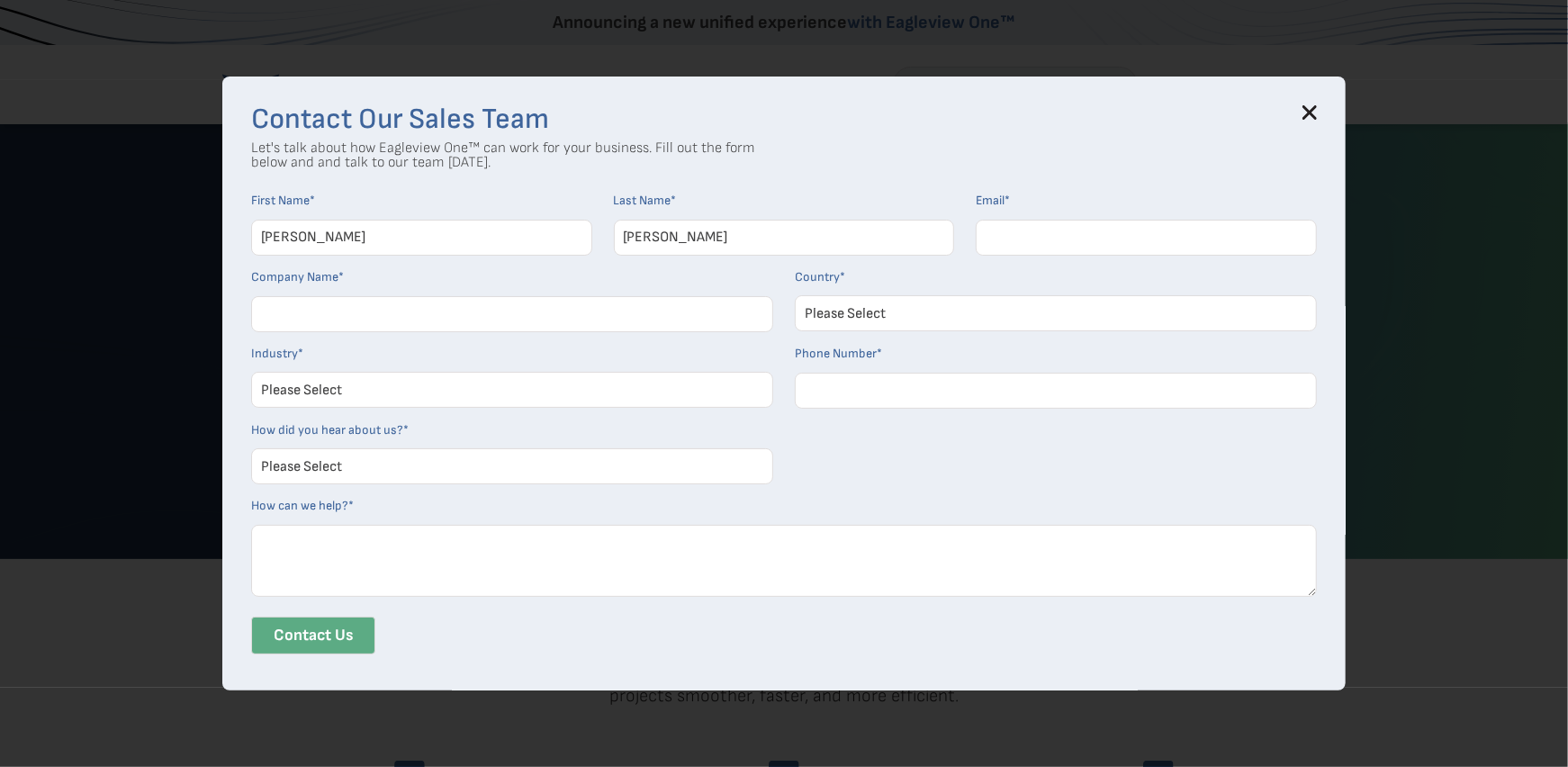 type on "steck" 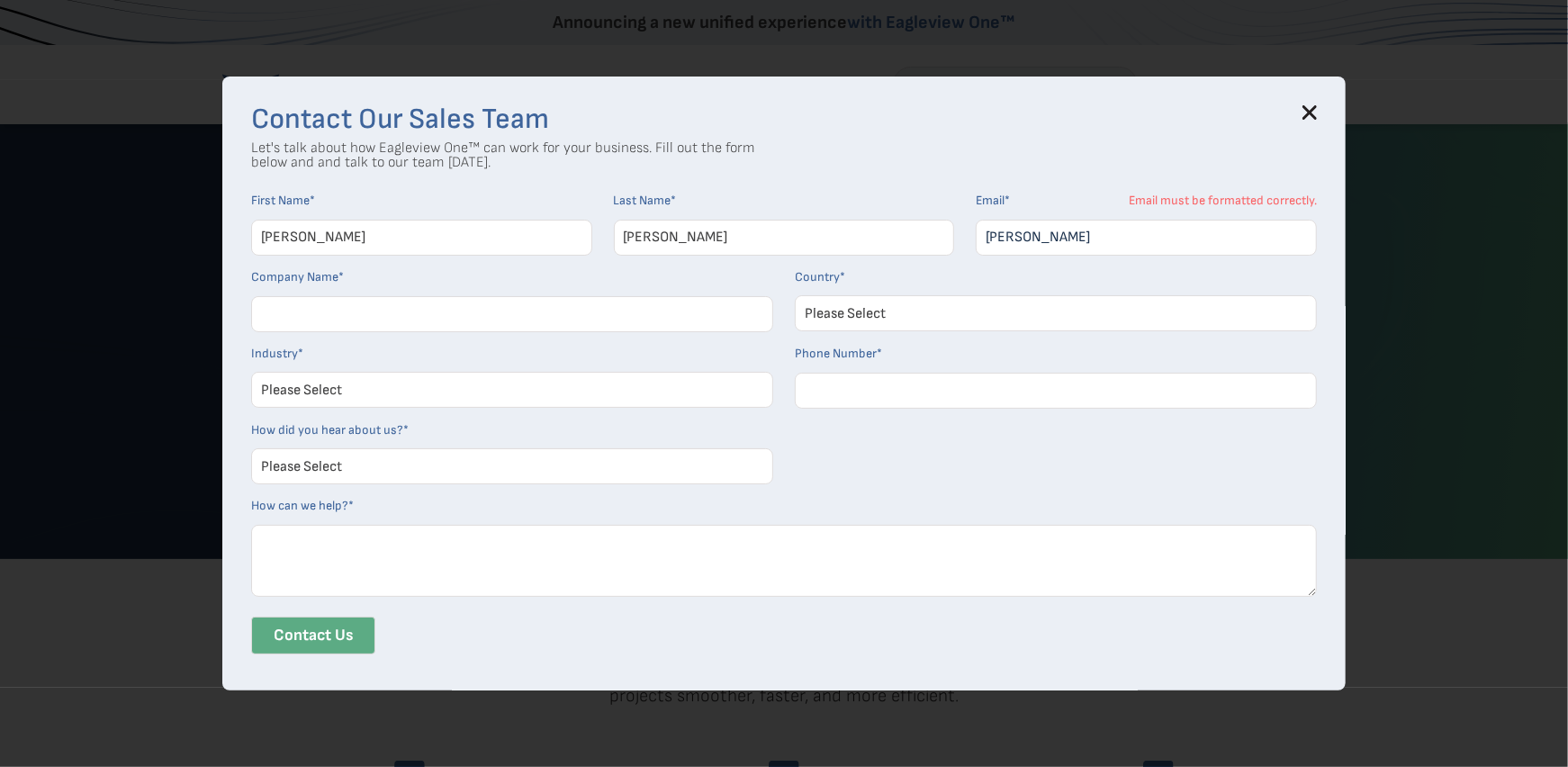 type on "chad@buckeyecommunities.com" 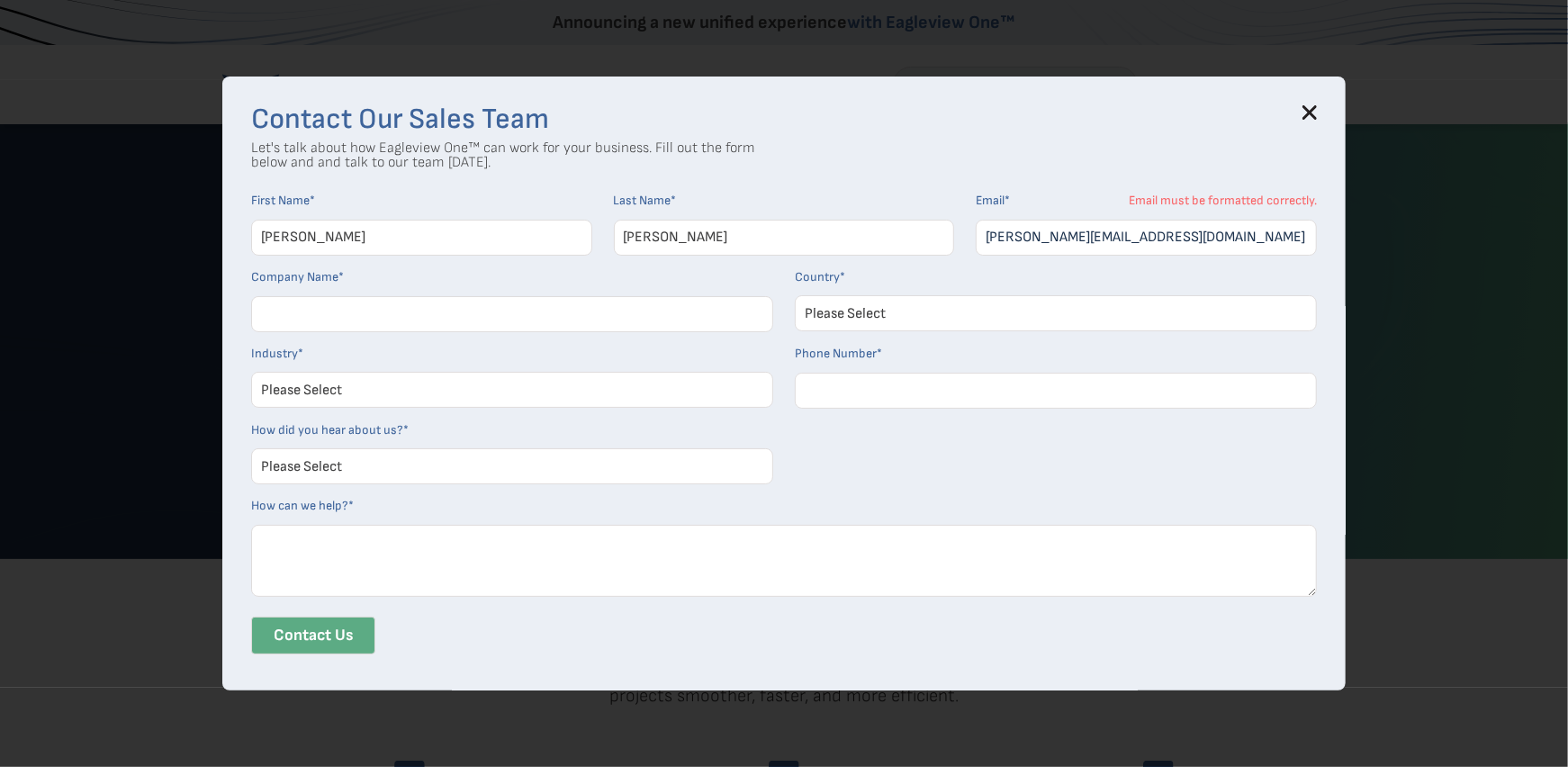 select on "[GEOGRAPHIC_DATA]" 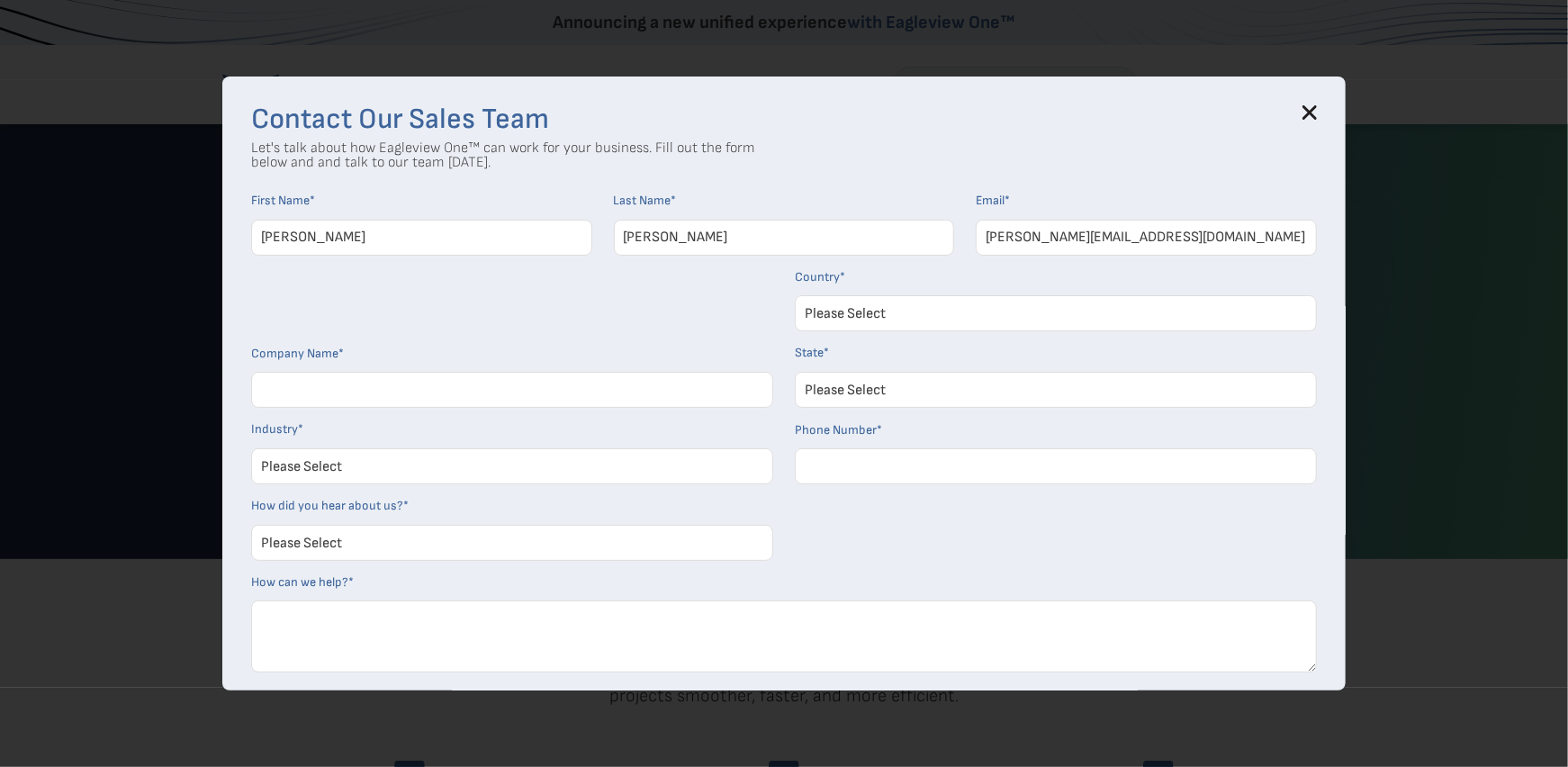 click on "Company Name *" at bounding box center (512, 390) 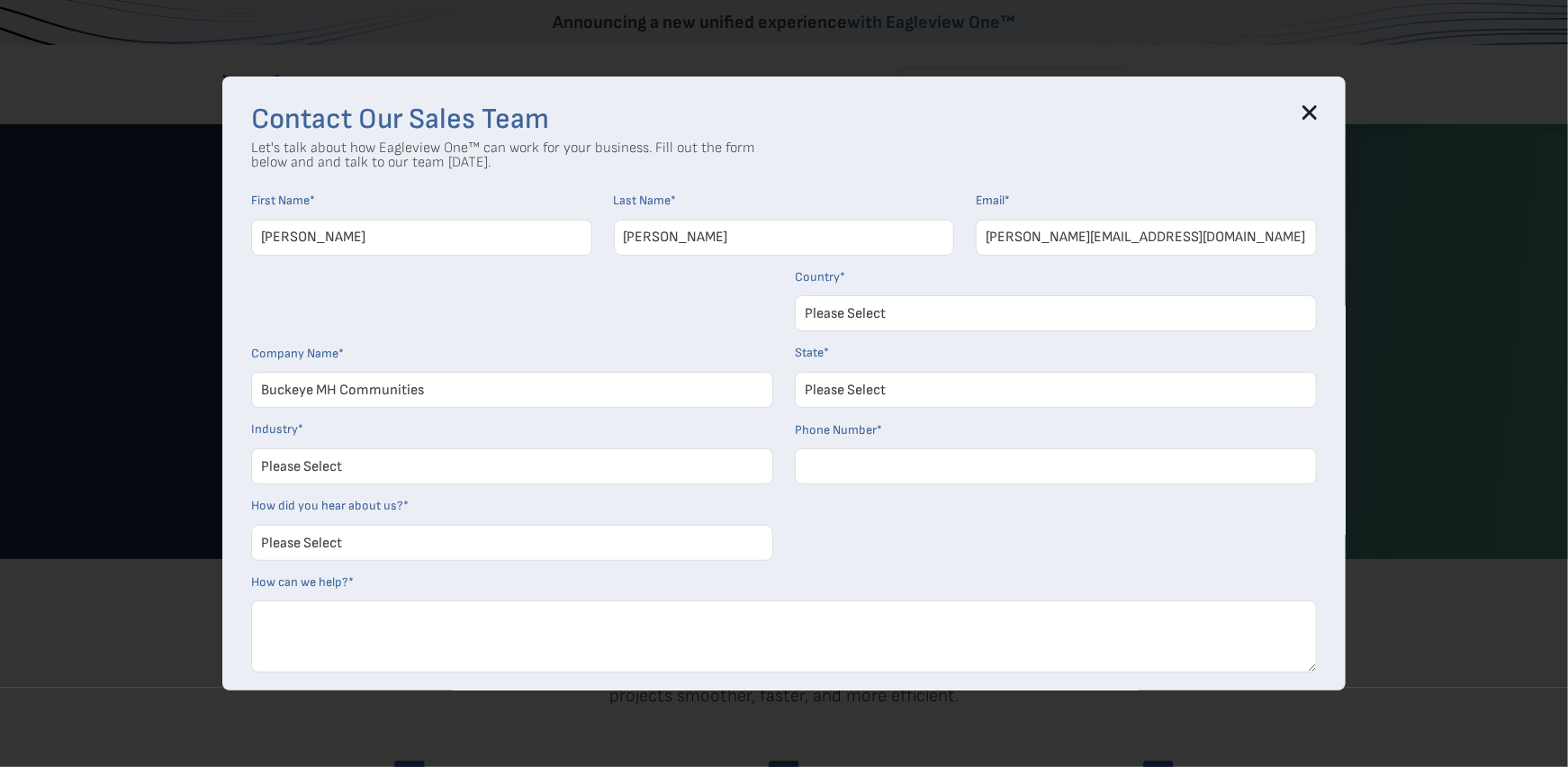 type on "Buckeye MH Communities" 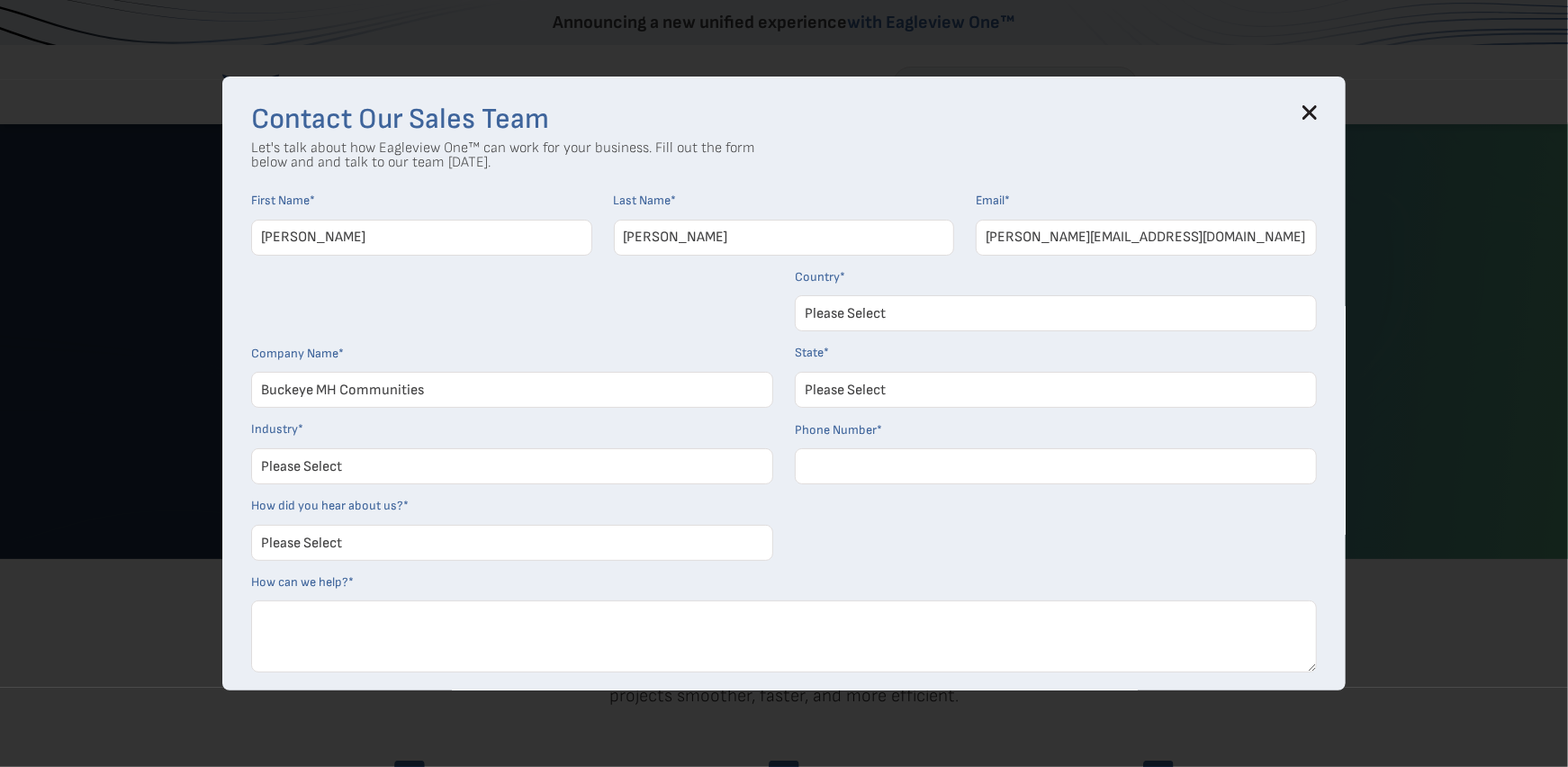 click on "Please Select Architects & Engineering Construction Electric/Gas Utilities Government Insurance Property Maintenance Real Estate Software and Technology Solar Telecommunications Other" at bounding box center [512, 466] 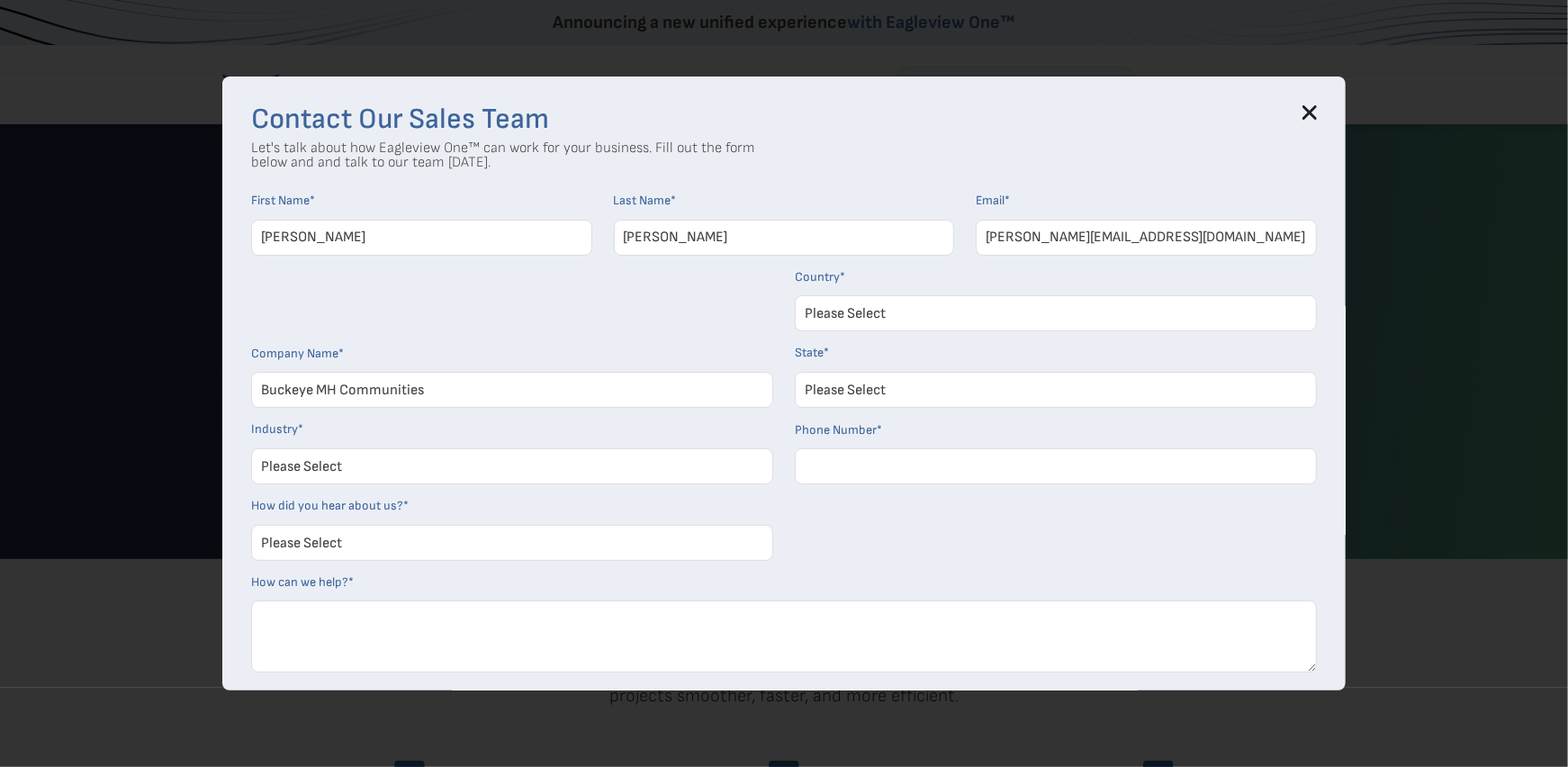 select on "Construction" 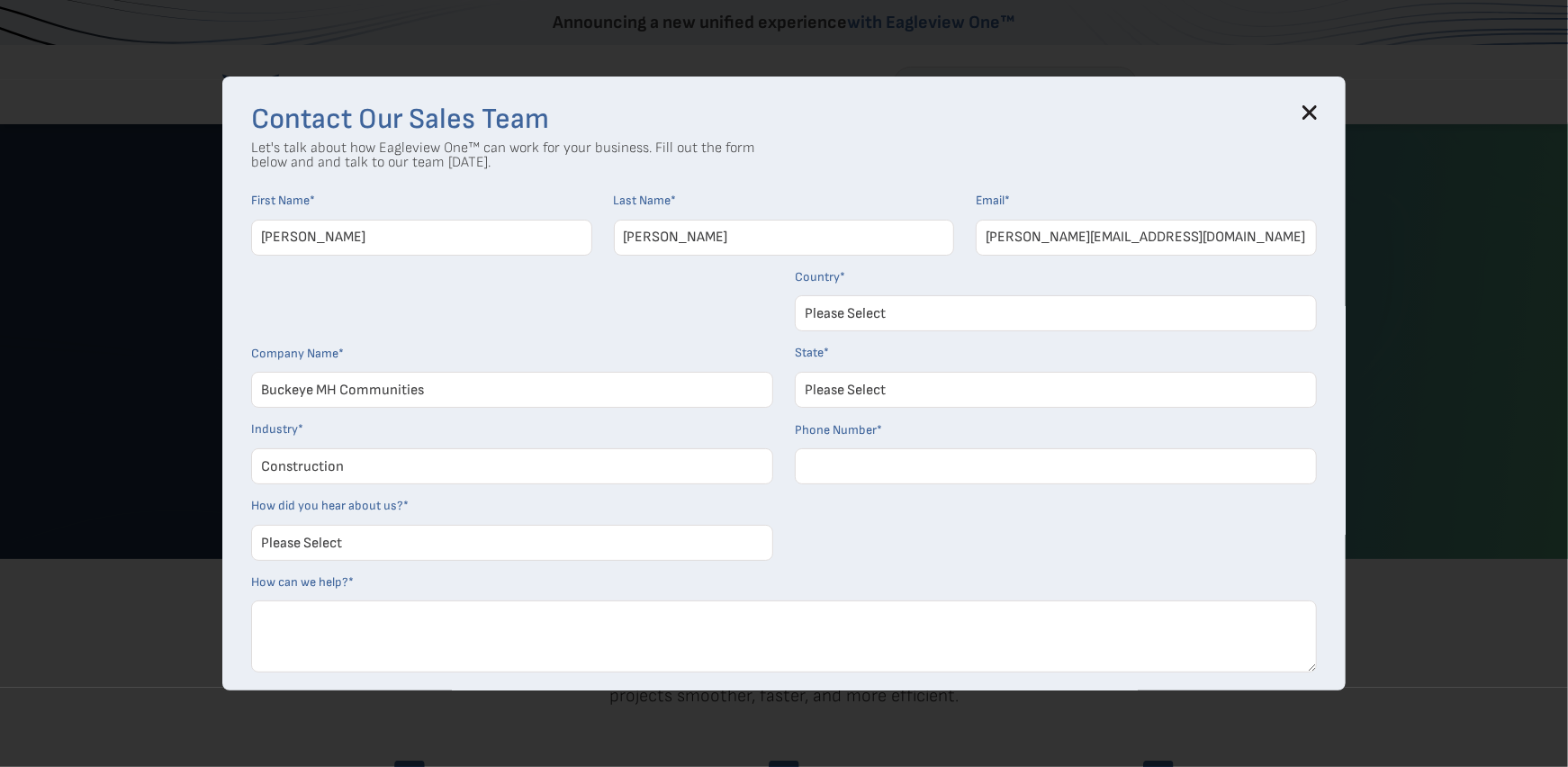 click on "Please Select Architects & Engineering Construction Electric/Gas Utilities Government Insurance Property Maintenance Real Estate Software and Technology Solar Telecommunications Other" at bounding box center [512, 466] 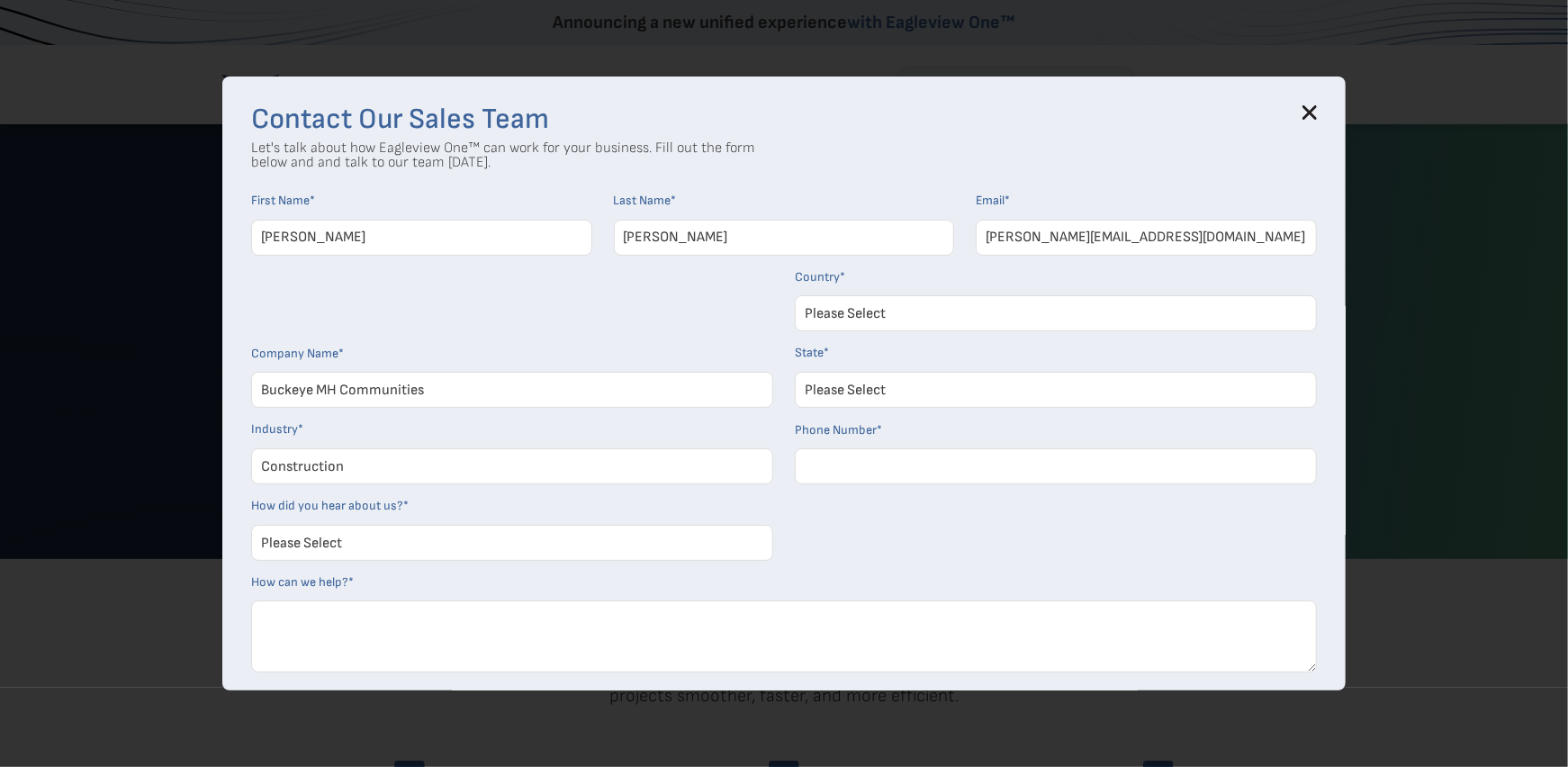 click on "Phone Number *" at bounding box center (1056, 466) 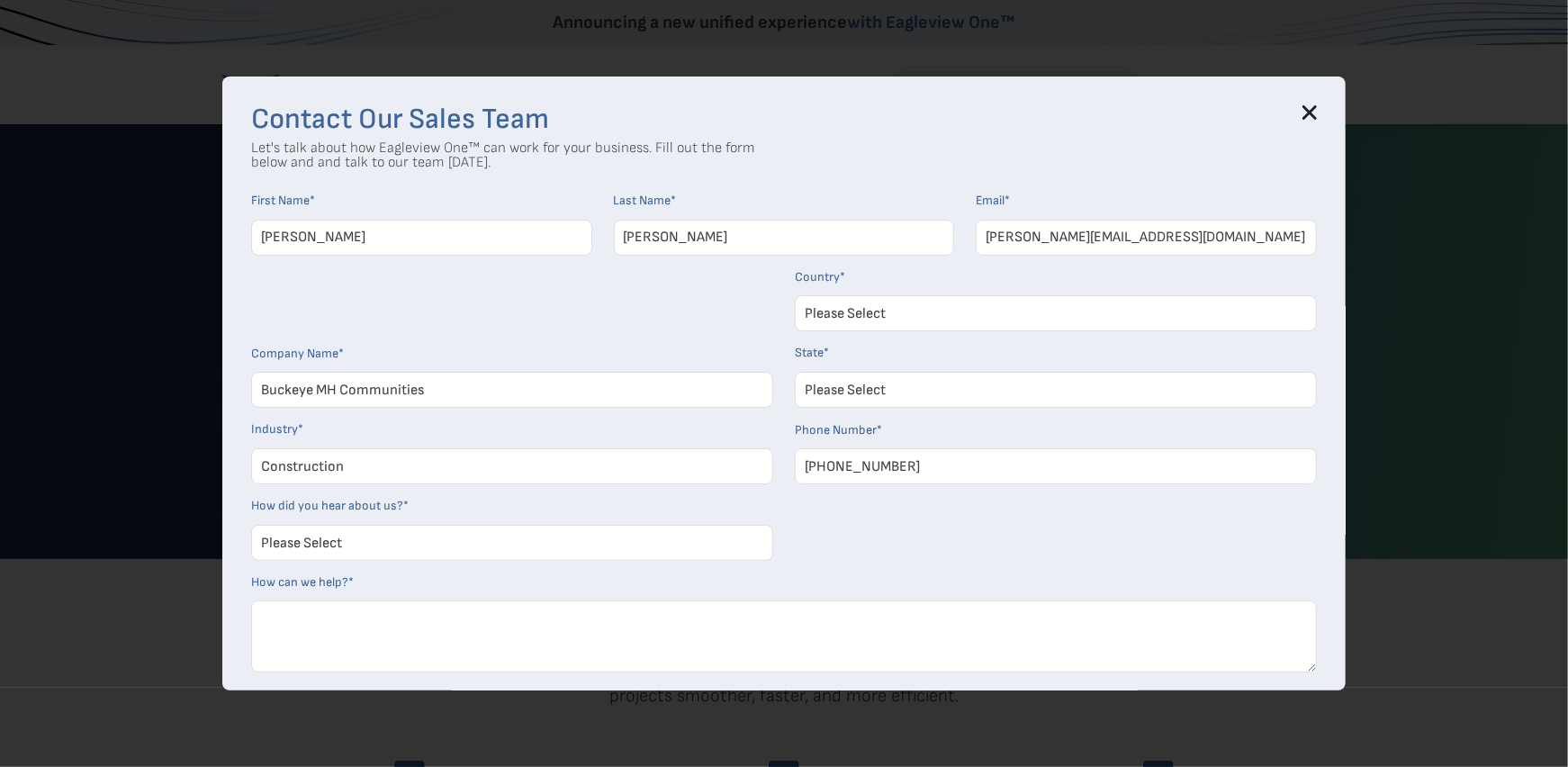 click on "Please Select Search Engine Social Media Word of Mouth Podcast Online Advertisement Event or Webinar Other" at bounding box center (512, 543) 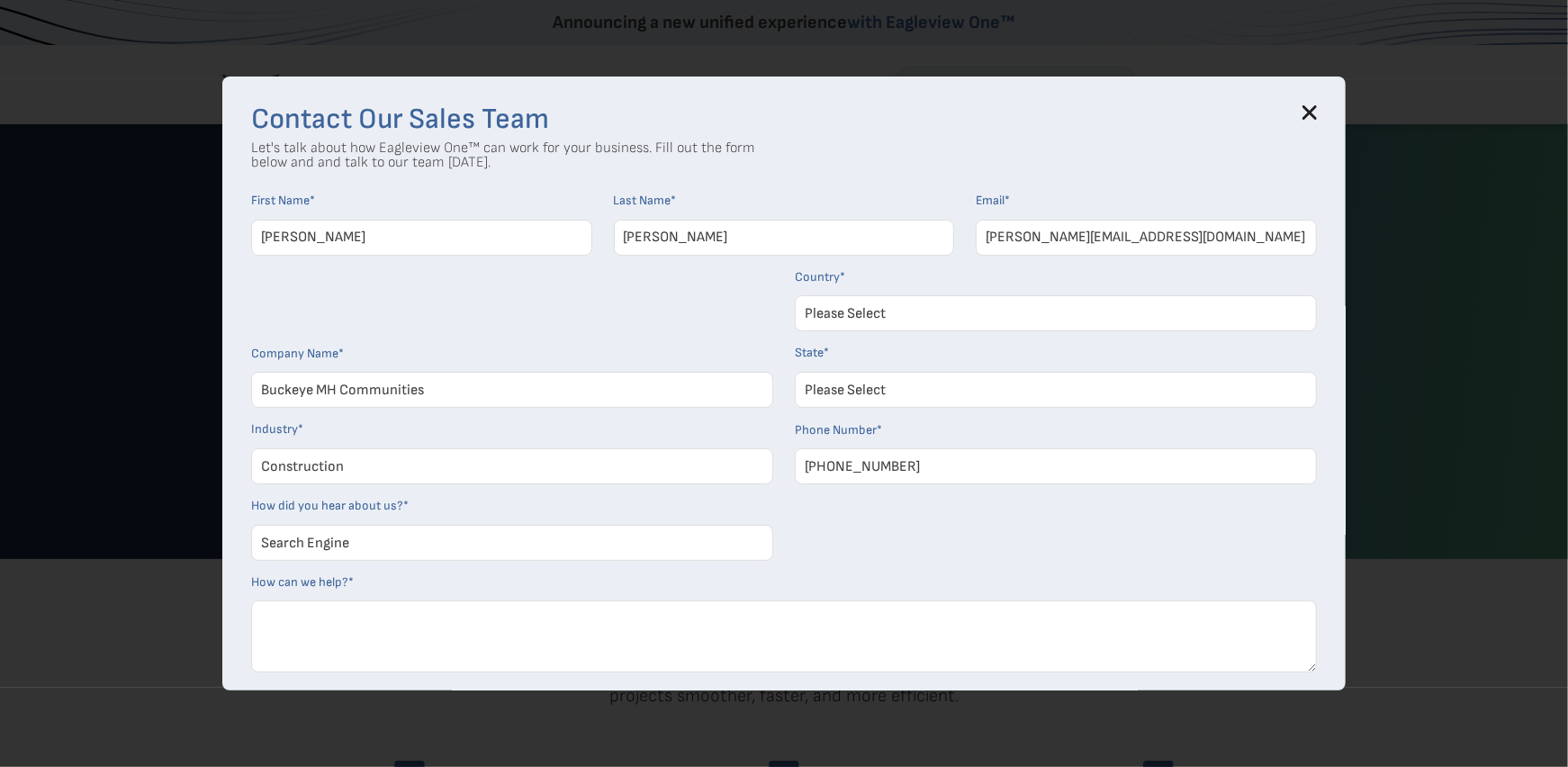 click on "Please Select Search Engine Social Media Word of Mouth Podcast Online Advertisement Event or Webinar Other" at bounding box center [512, 543] 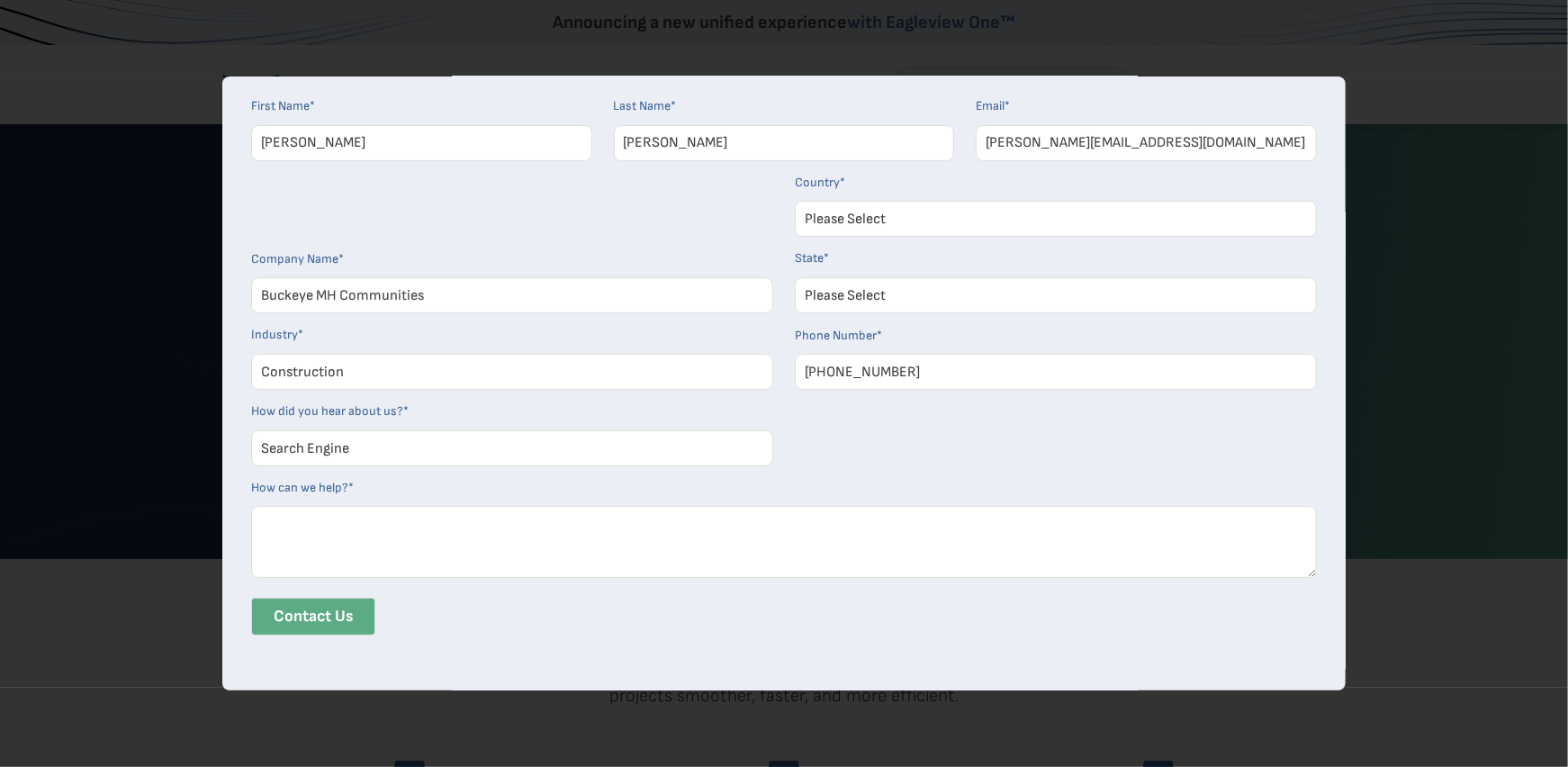 click on "How can we help? *" at bounding box center (784, 542) 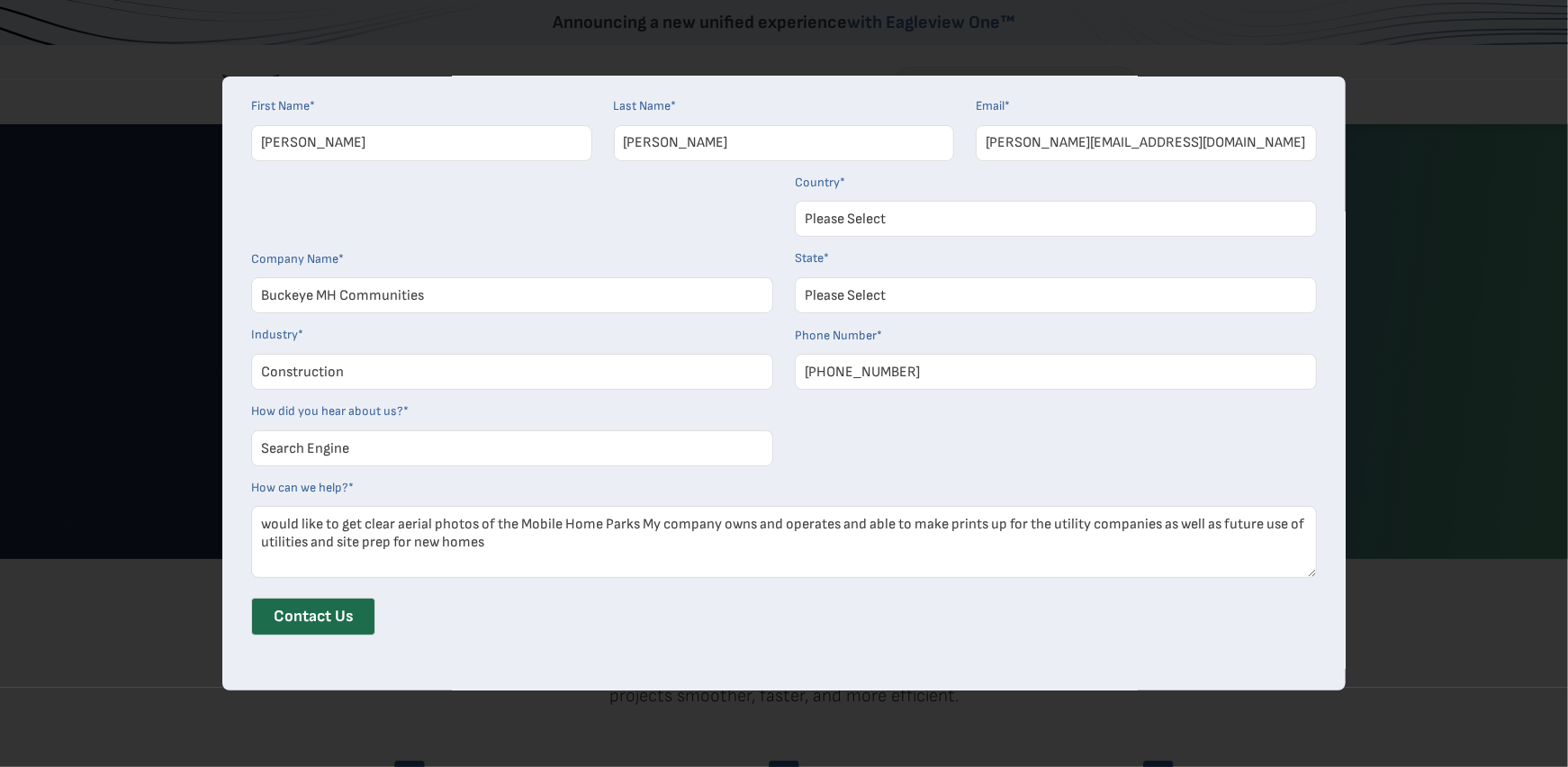 type on "would like to get clear aerial photos of the Mobile Home Parks My company owns and operates and able to make prints up for the utility companies as well as future use of utilities and site prep for new homes" 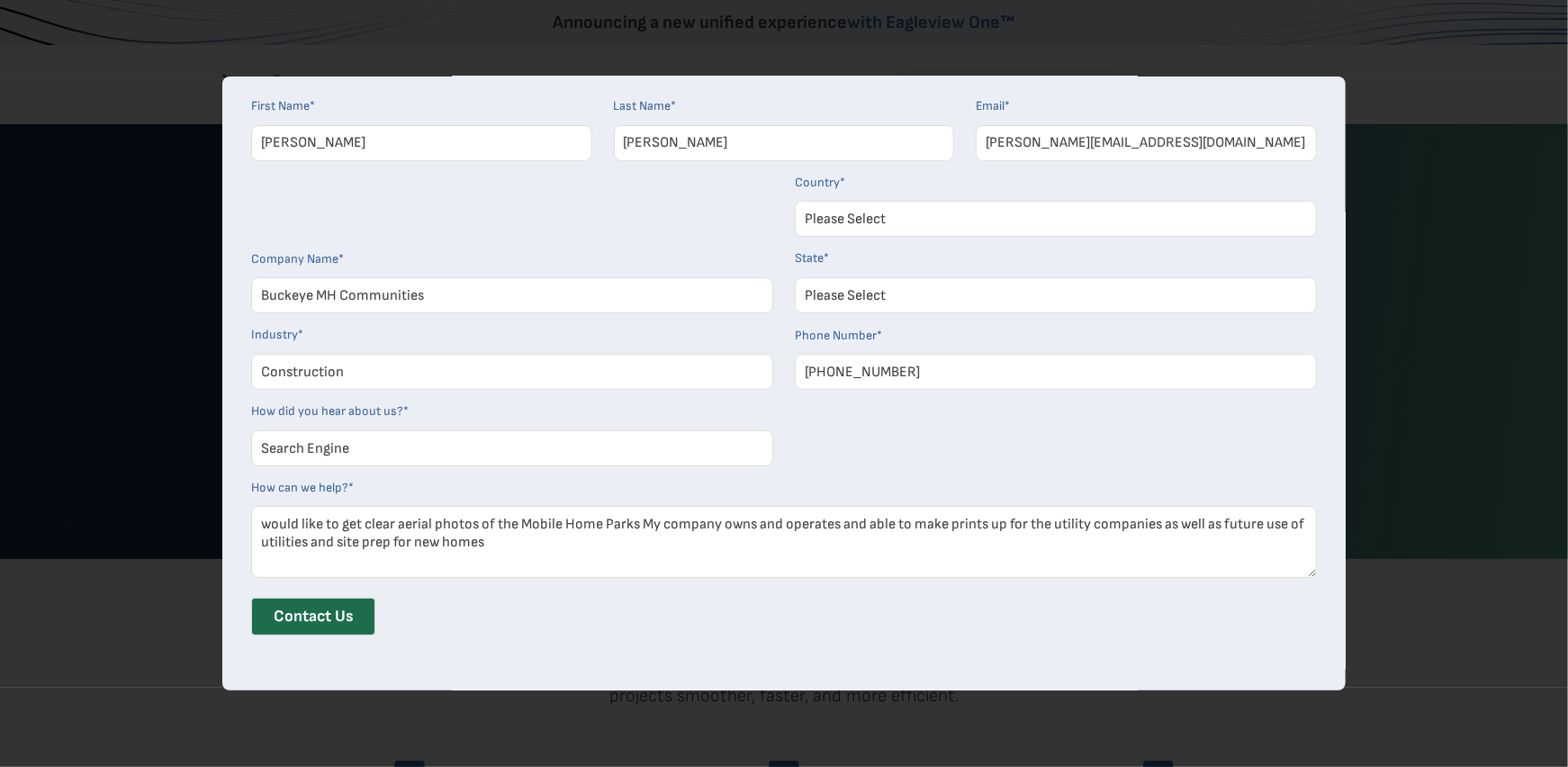 click on "Contact Us" at bounding box center [313, 617] 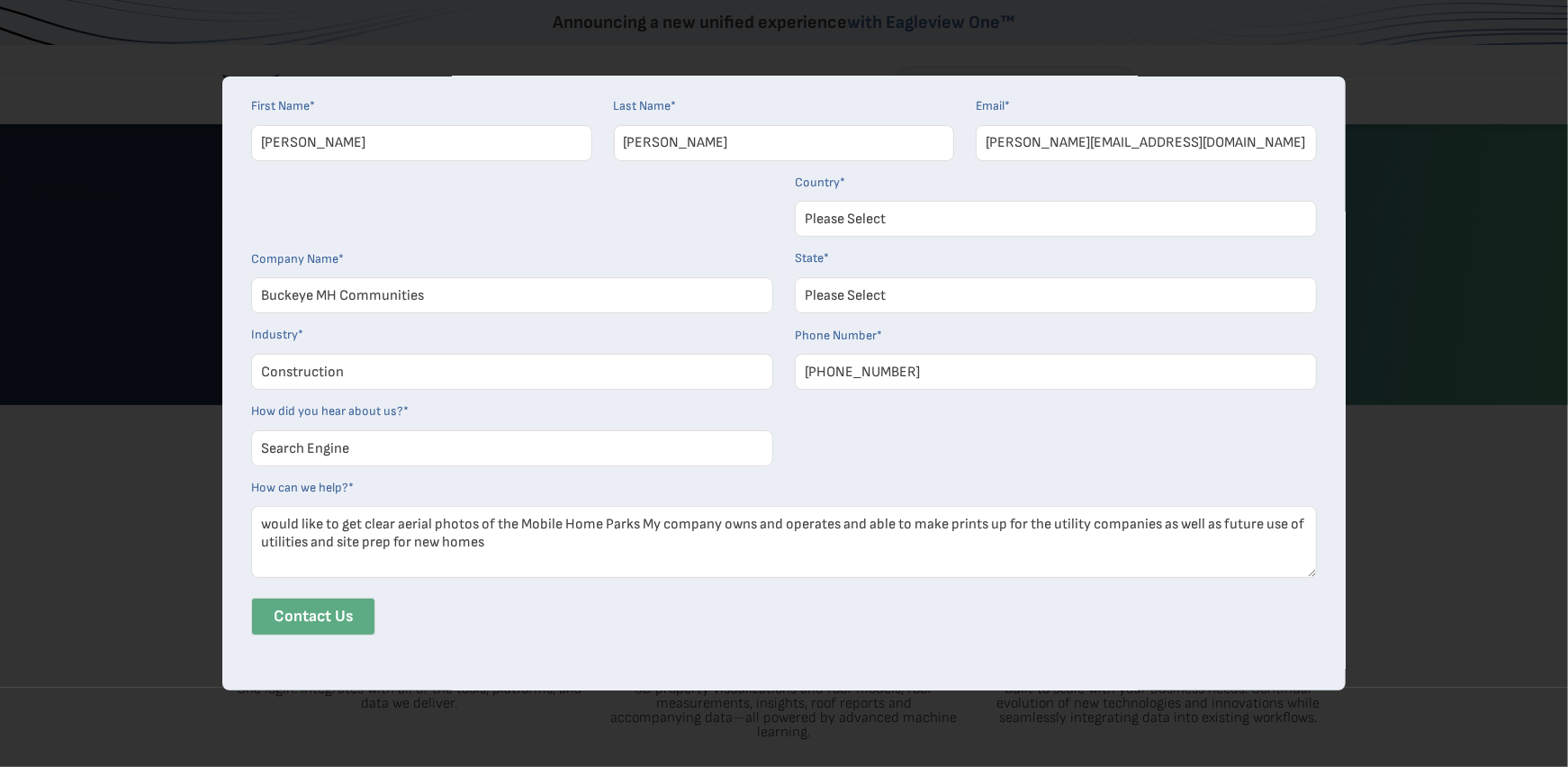 scroll, scrollTop: 360, scrollLeft: 0, axis: vertical 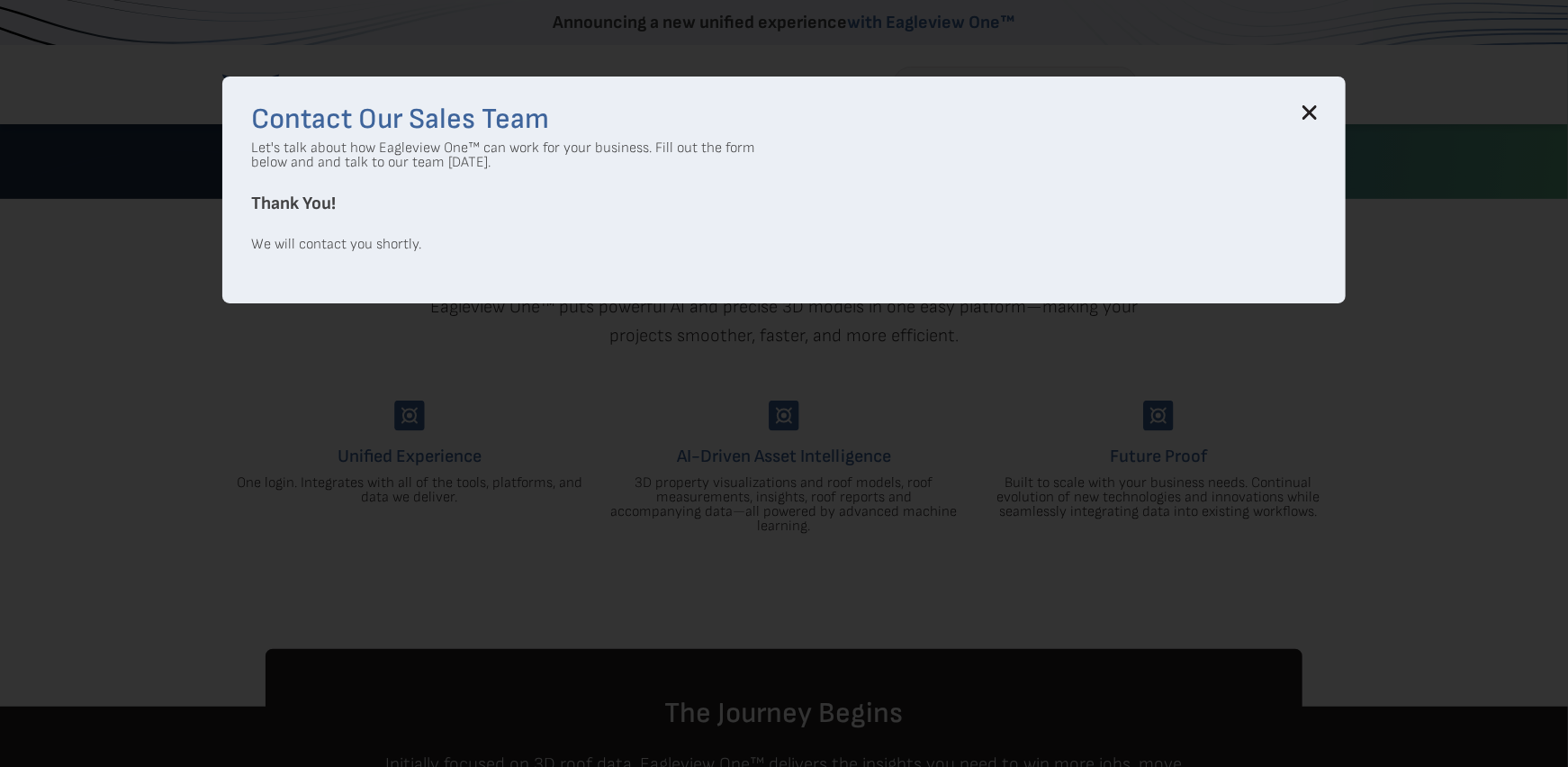 click 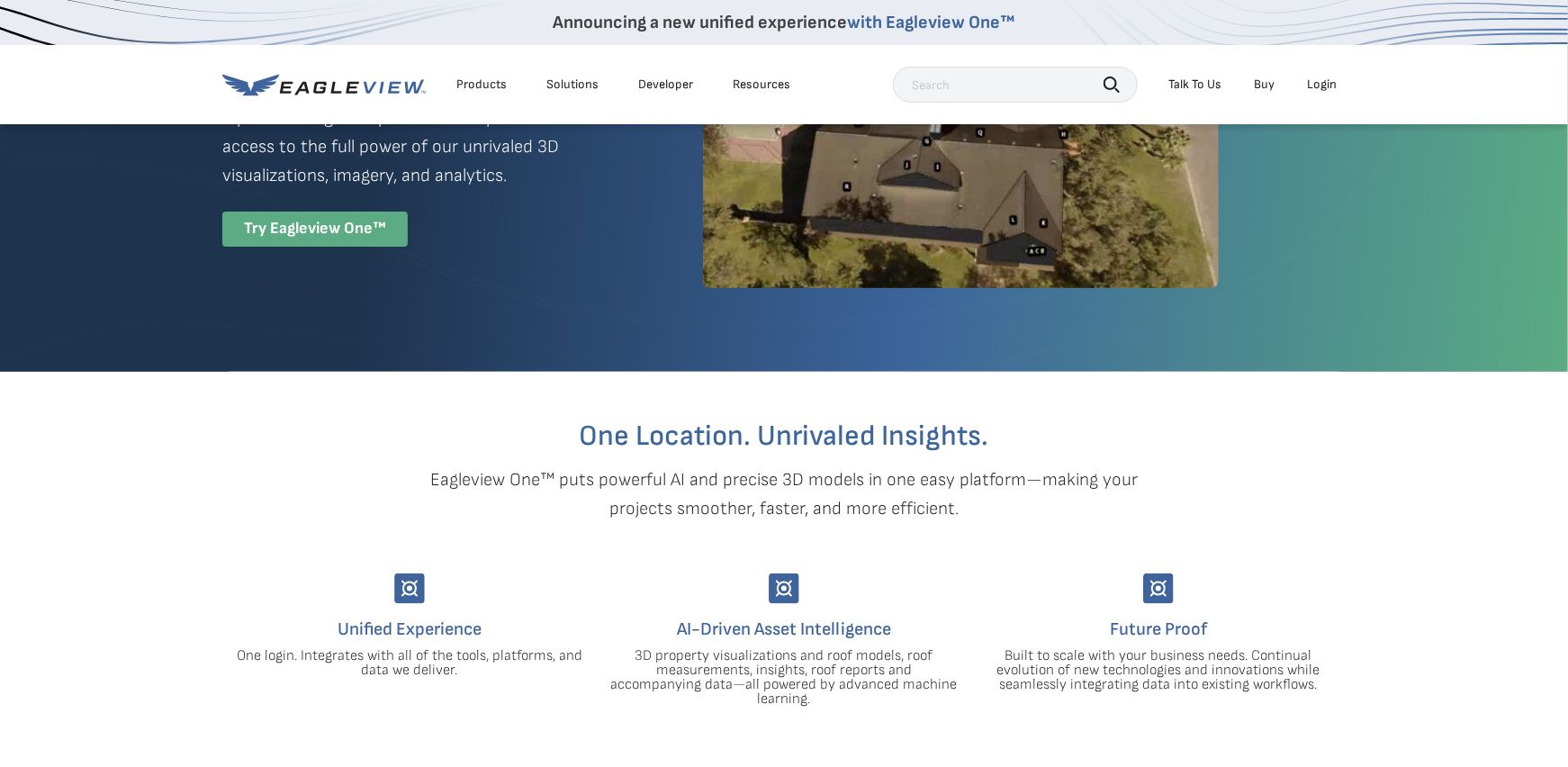 scroll, scrollTop: 0, scrollLeft: 0, axis: both 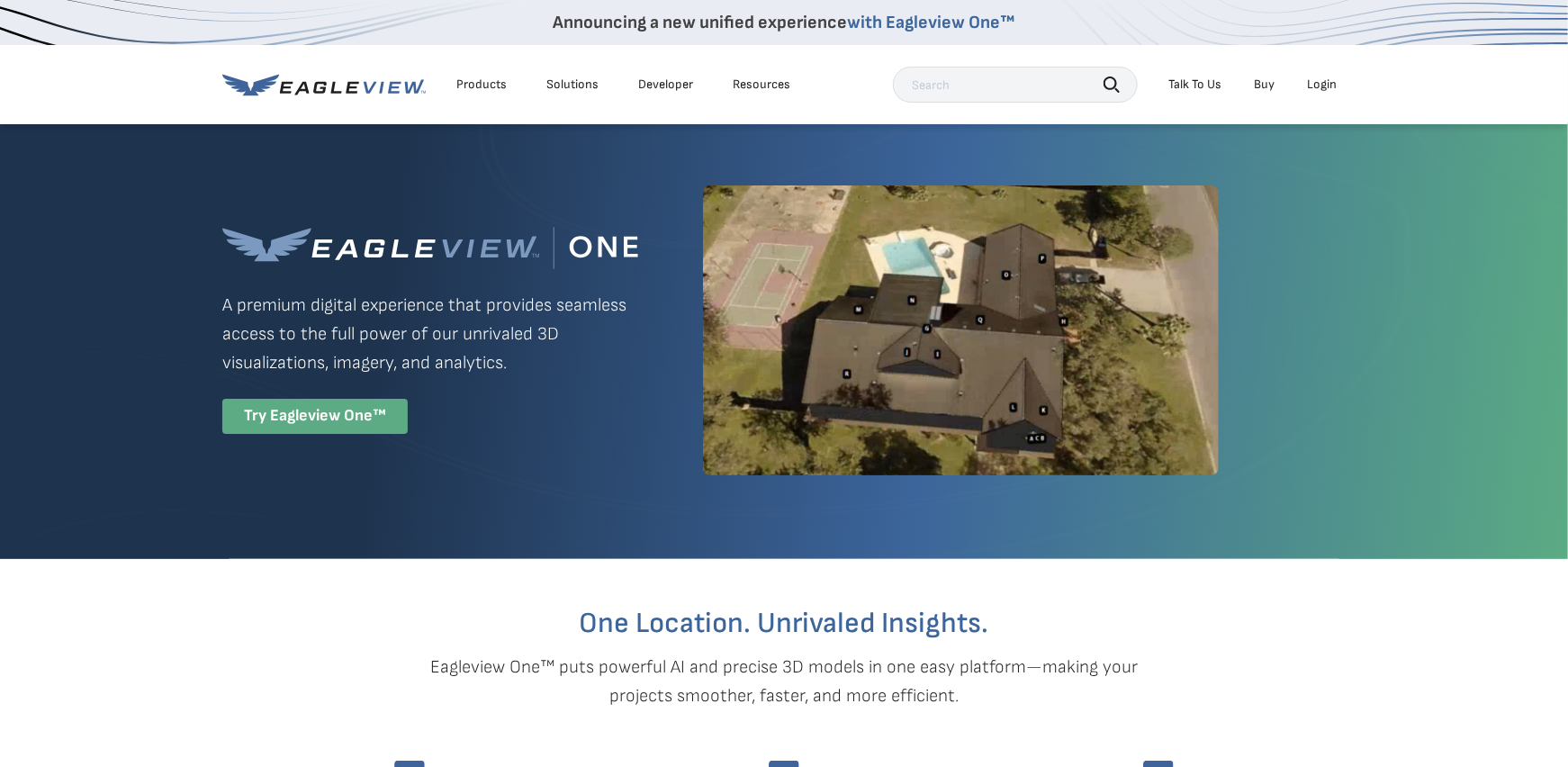 click on "Resources" at bounding box center [761, 85] 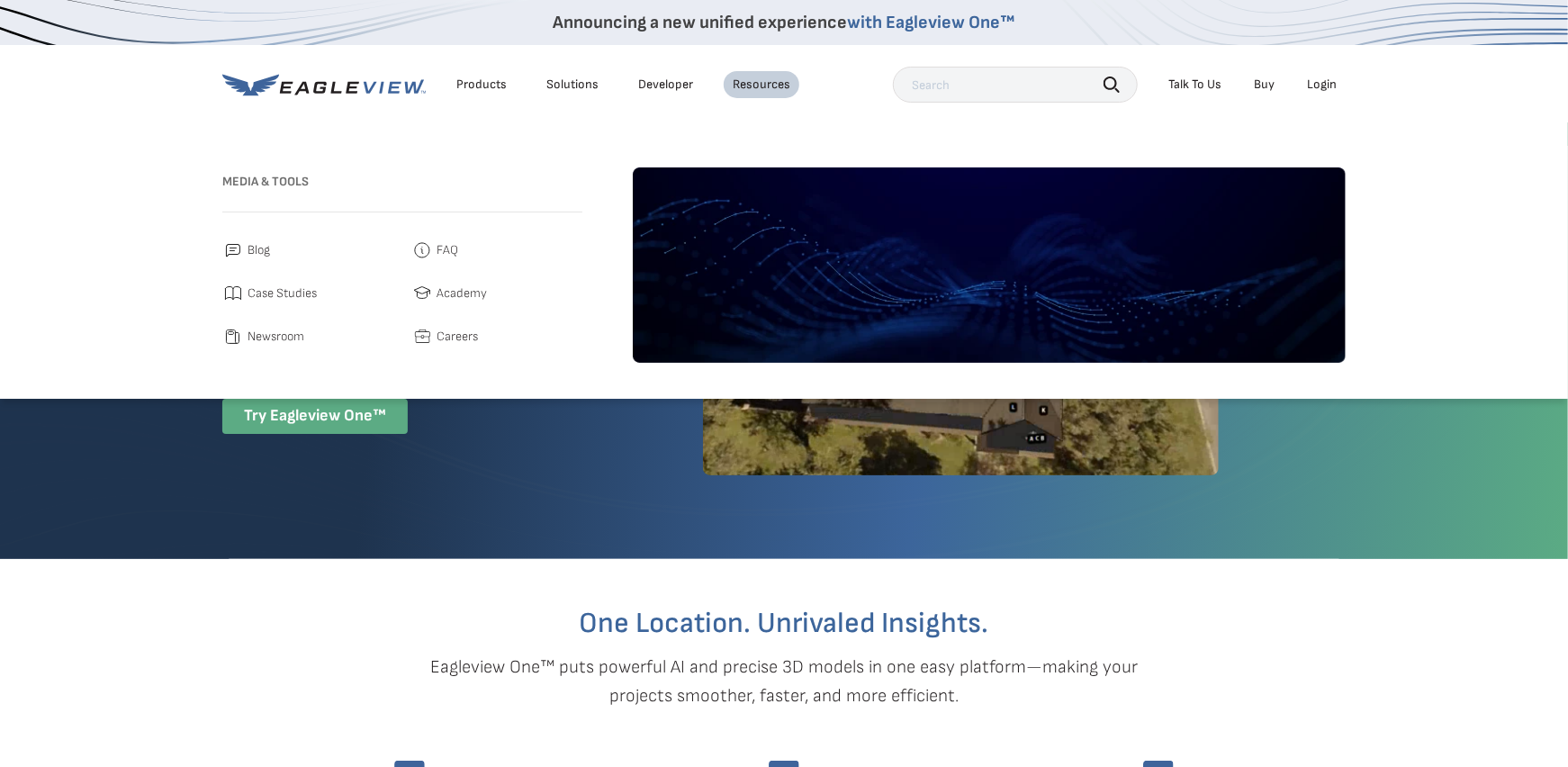 click on "Developer" at bounding box center (665, 85) 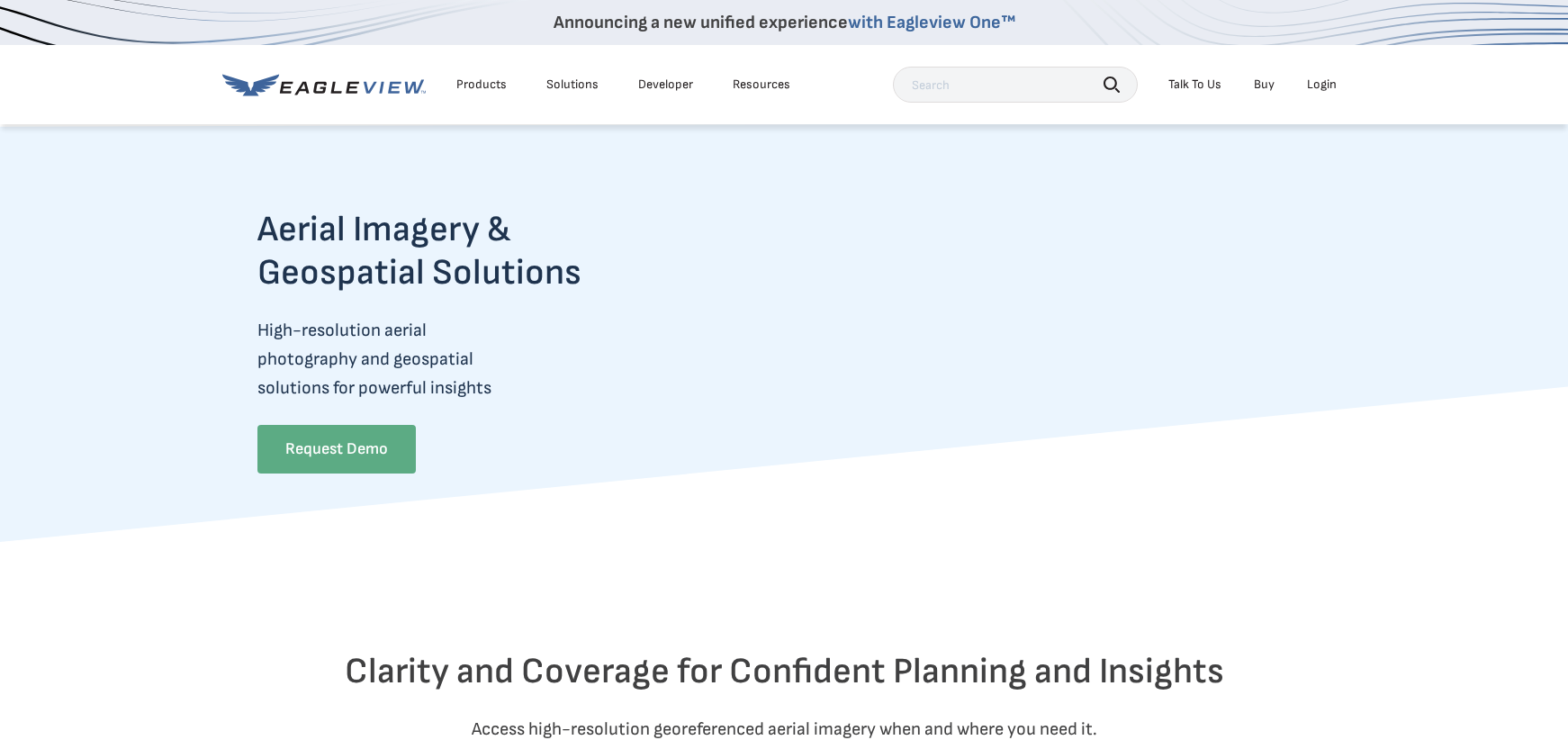 scroll, scrollTop: 0, scrollLeft: 0, axis: both 